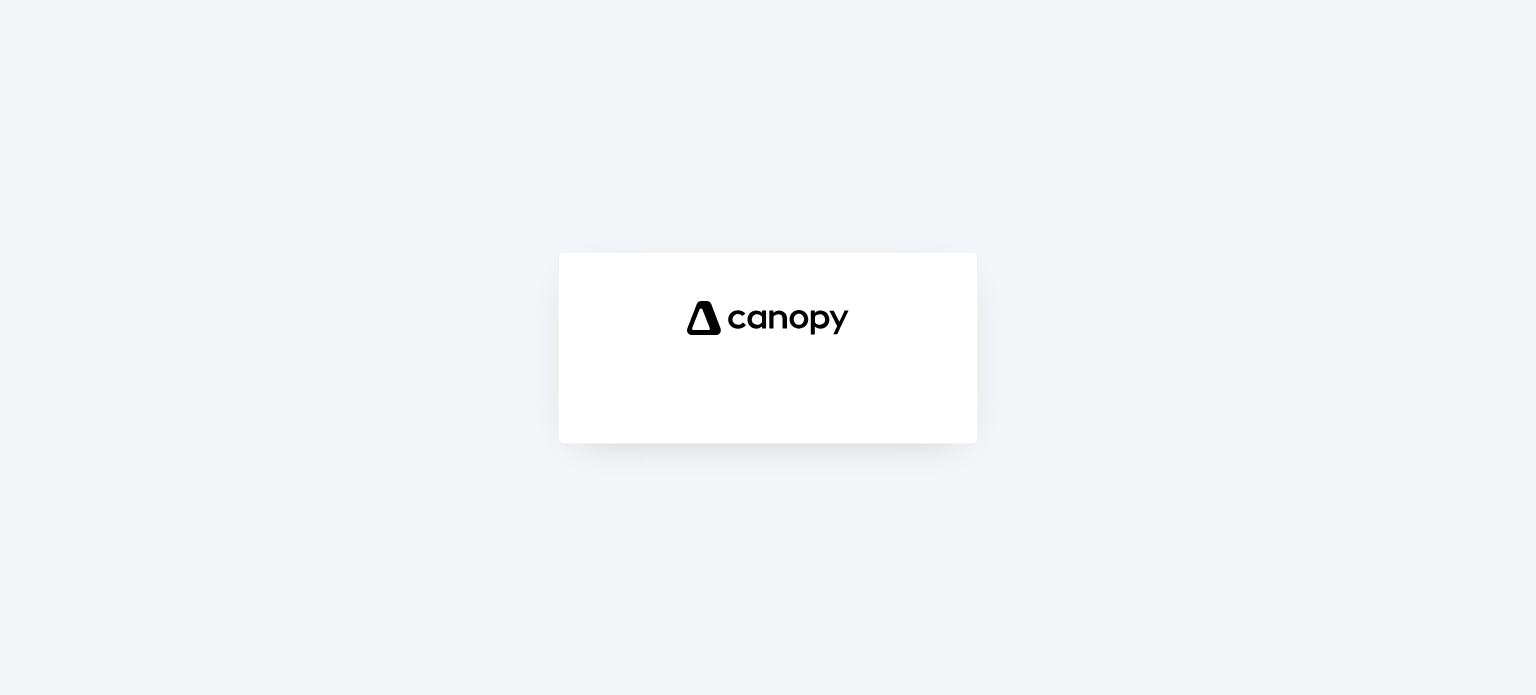 scroll, scrollTop: 0, scrollLeft: 0, axis: both 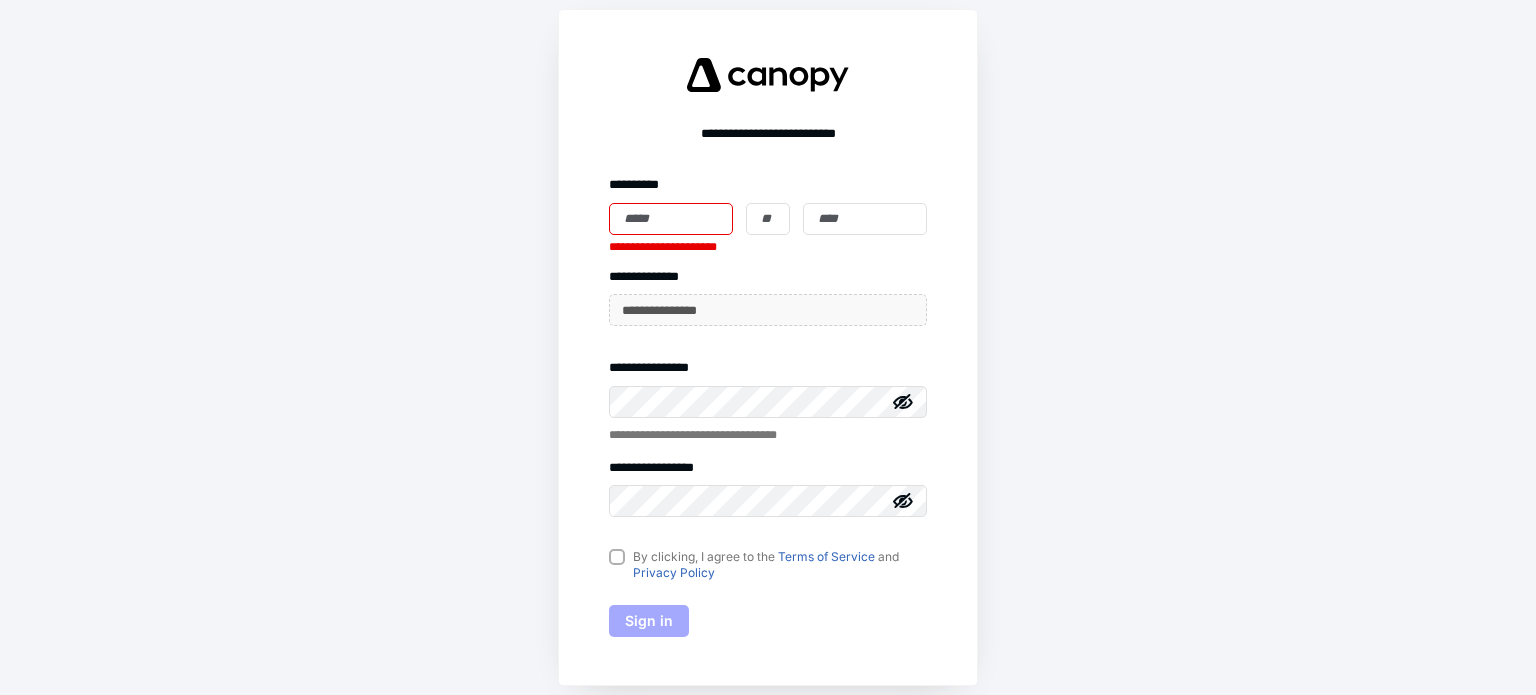 click at bounding box center [671, 219] 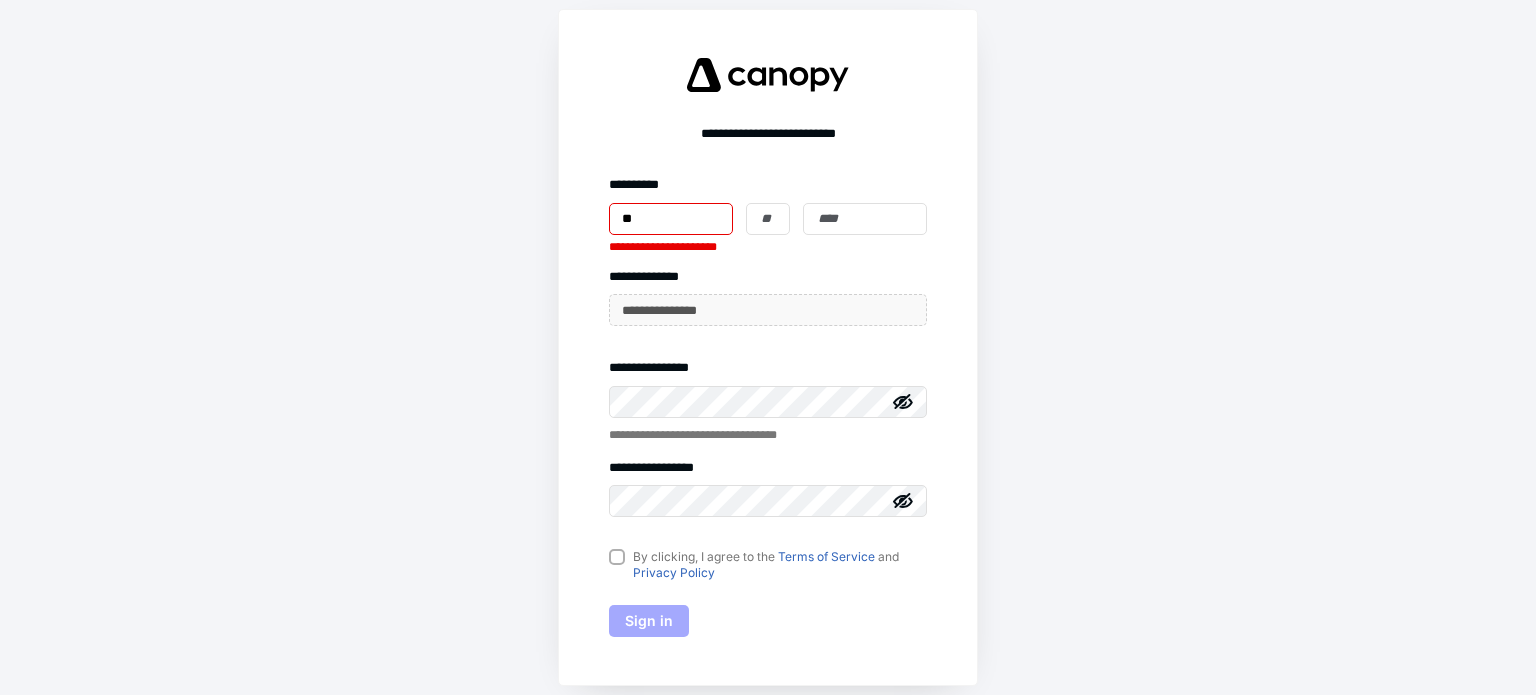 type on "*" 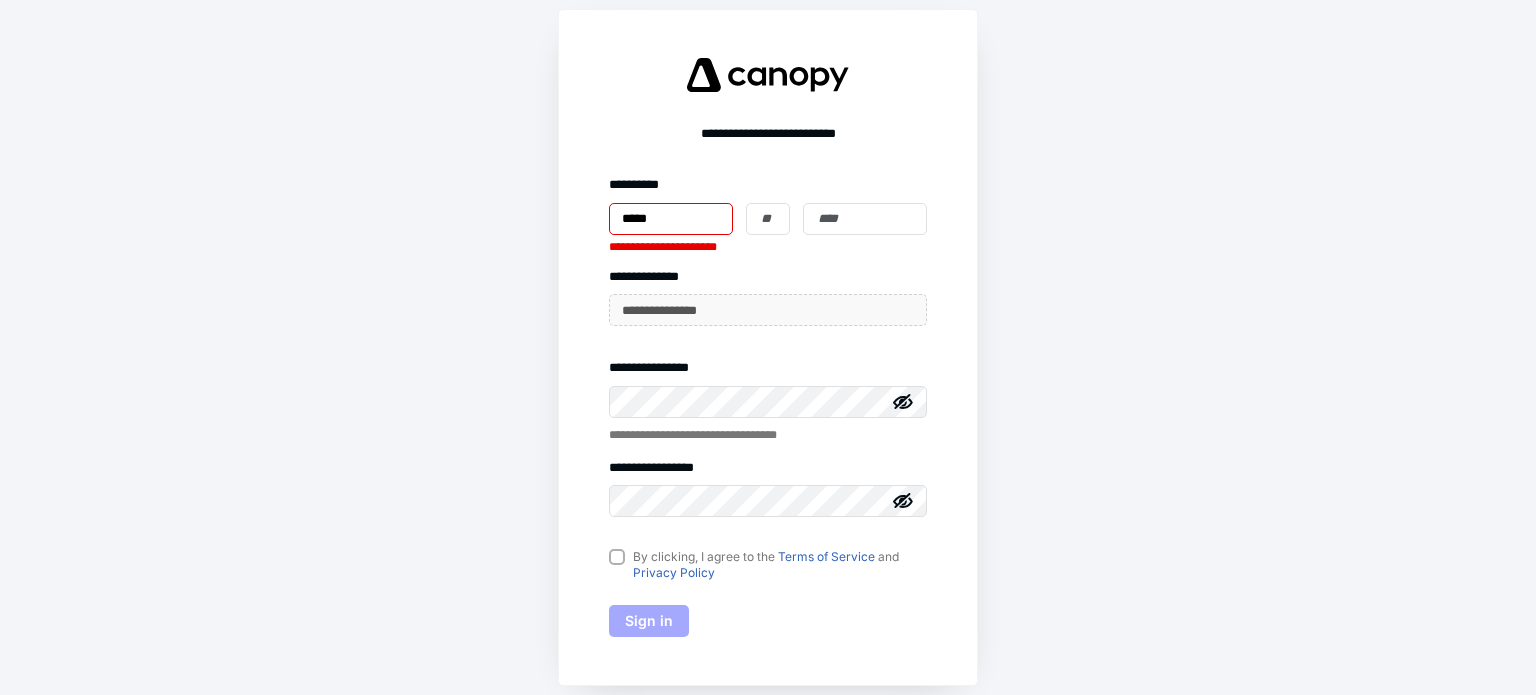 type on "*****" 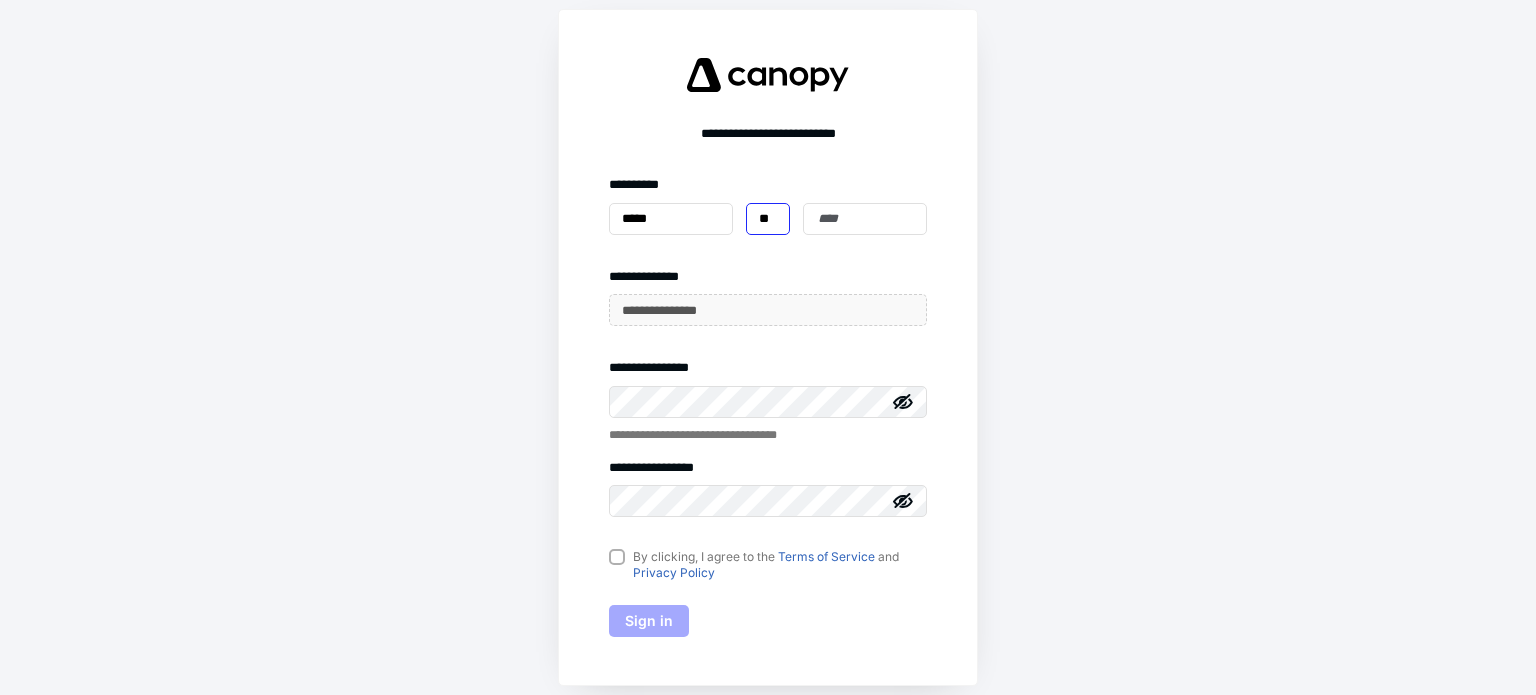 type on "**" 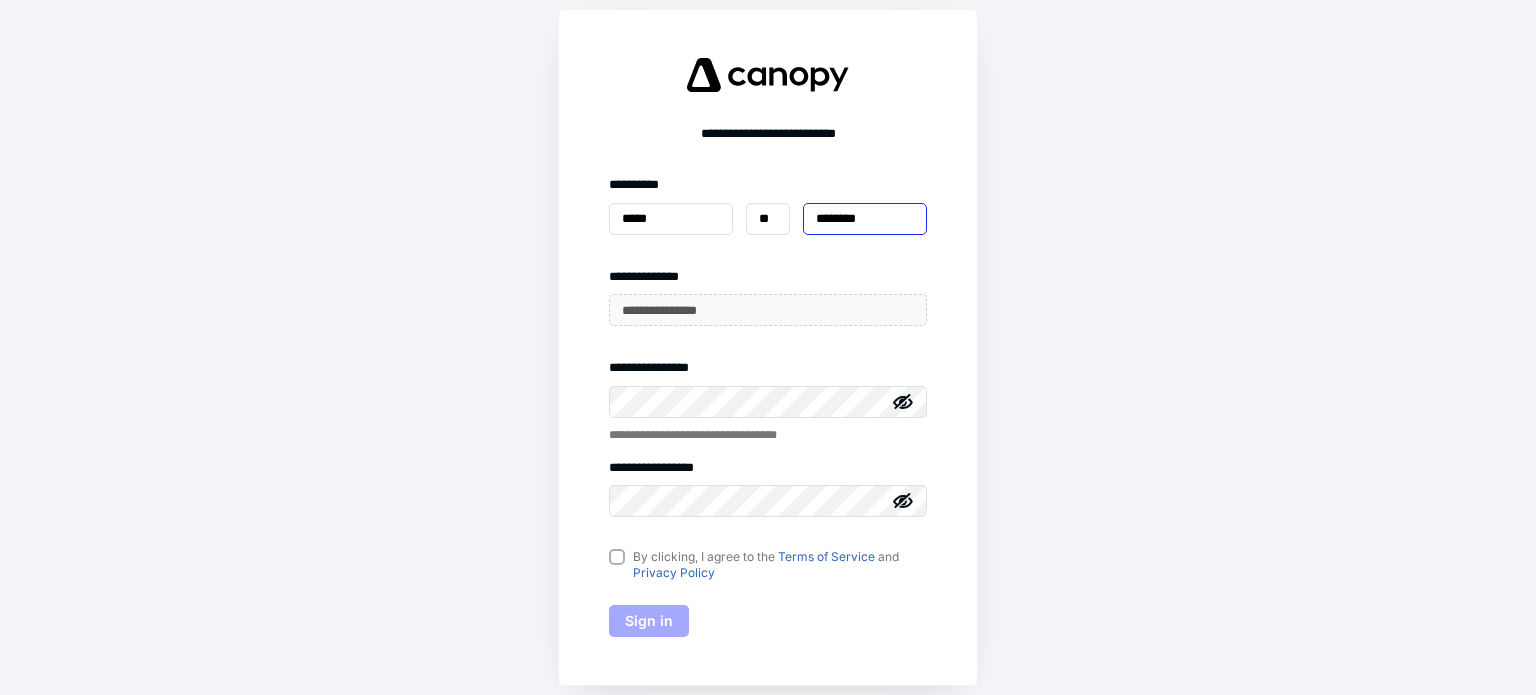 type on "********" 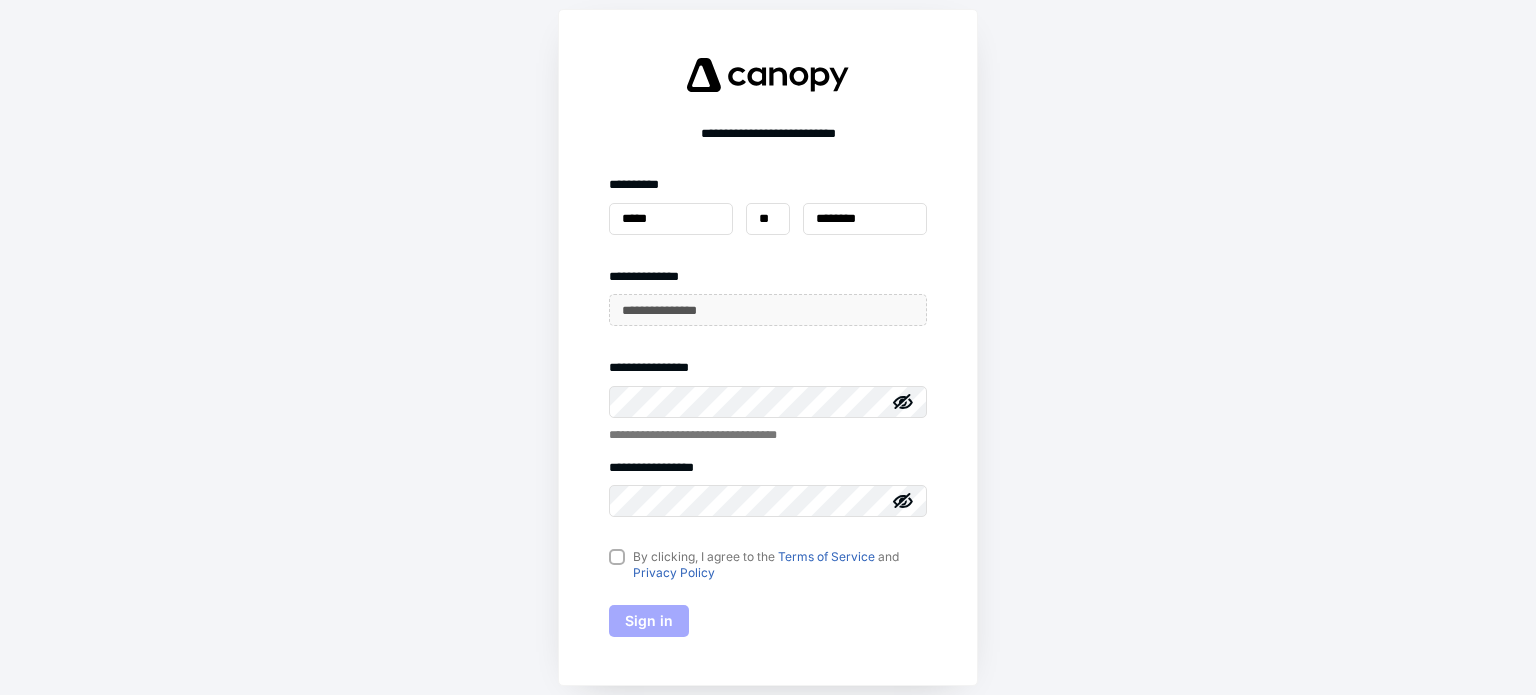drag, startPoint x: 786, startPoint y: 372, endPoint x: 788, endPoint y: 351, distance: 21.095022 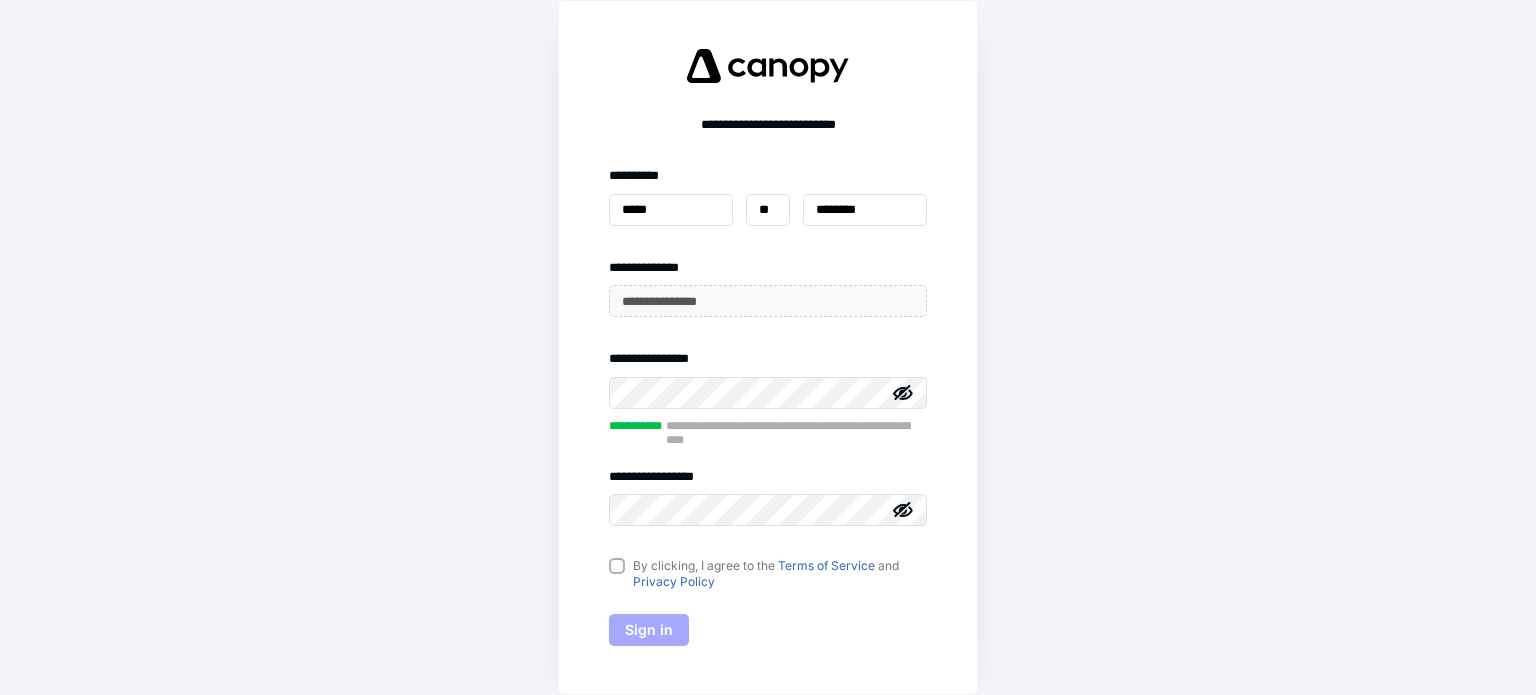 click on "**********" at bounding box center (768, 347) 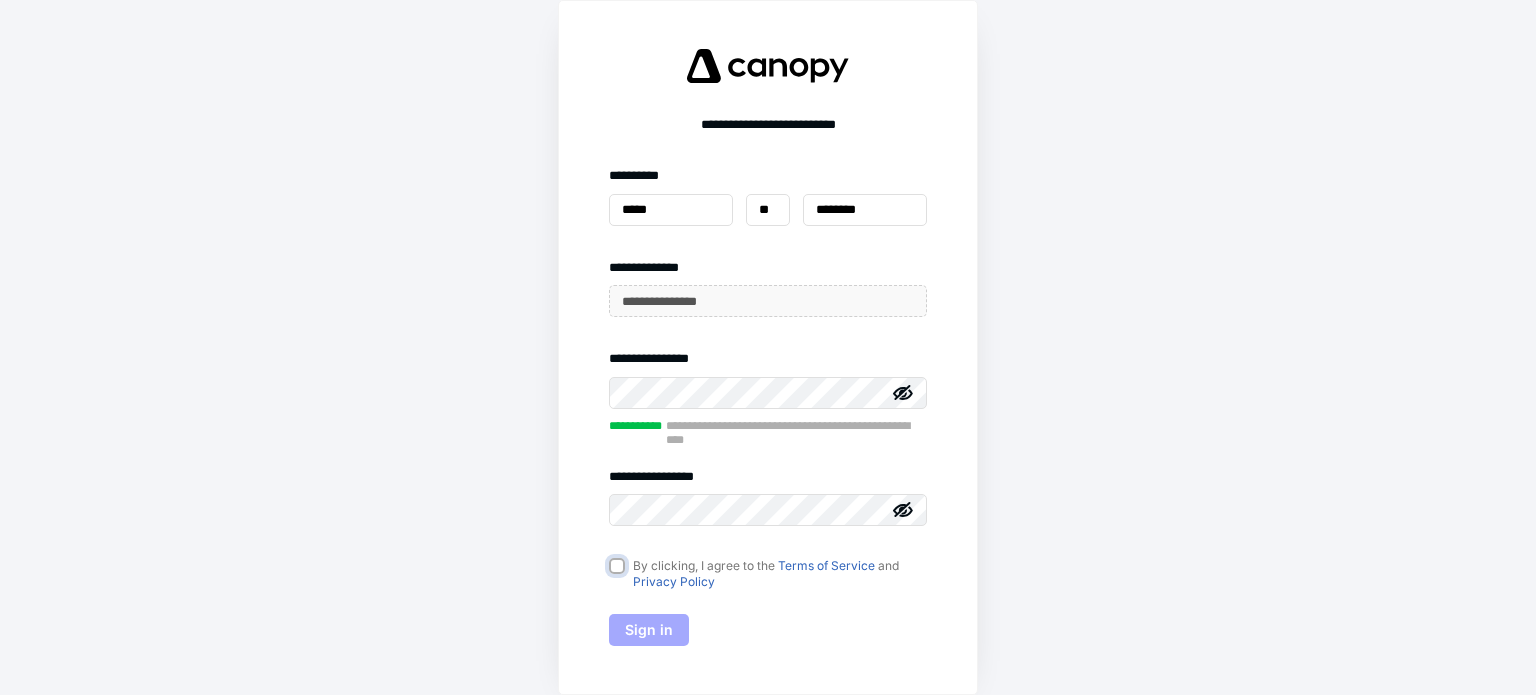 checkbox on "true" 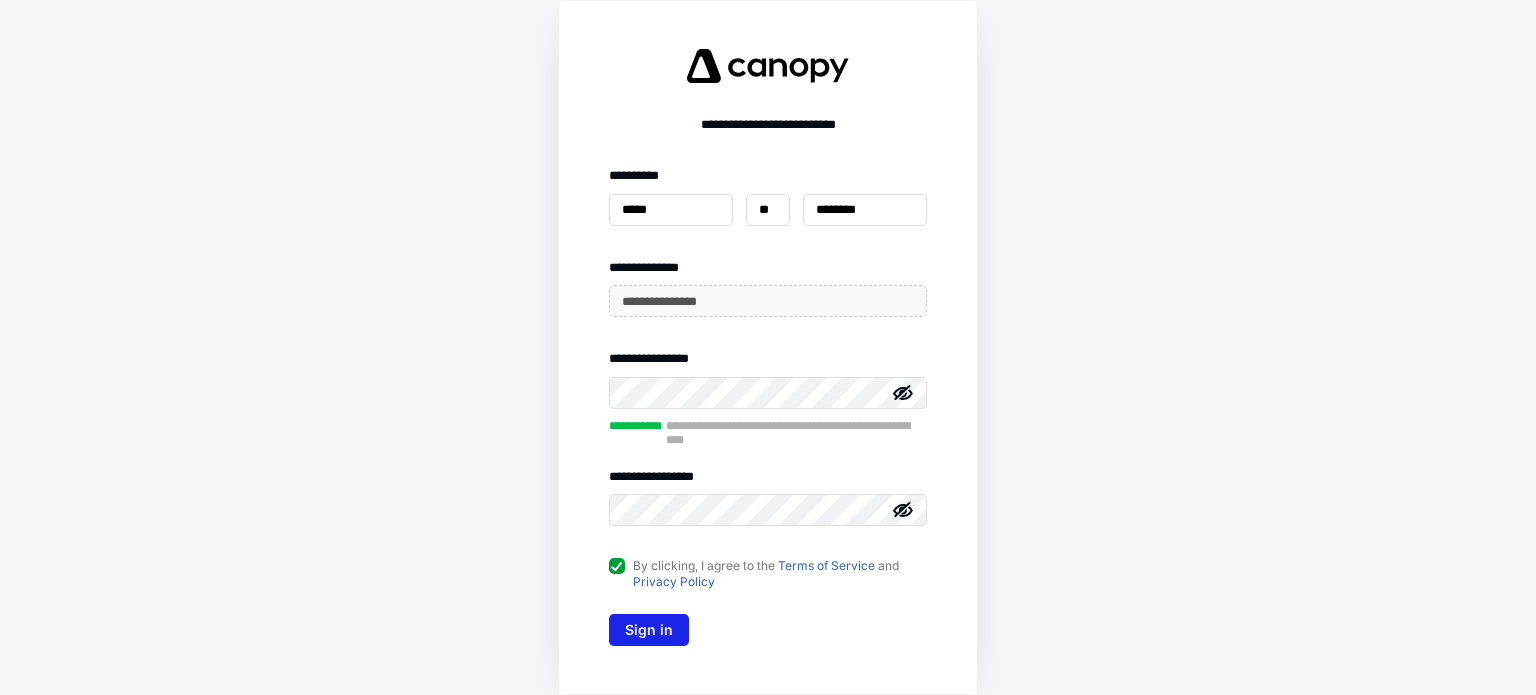 click on "Sign in" at bounding box center [649, 630] 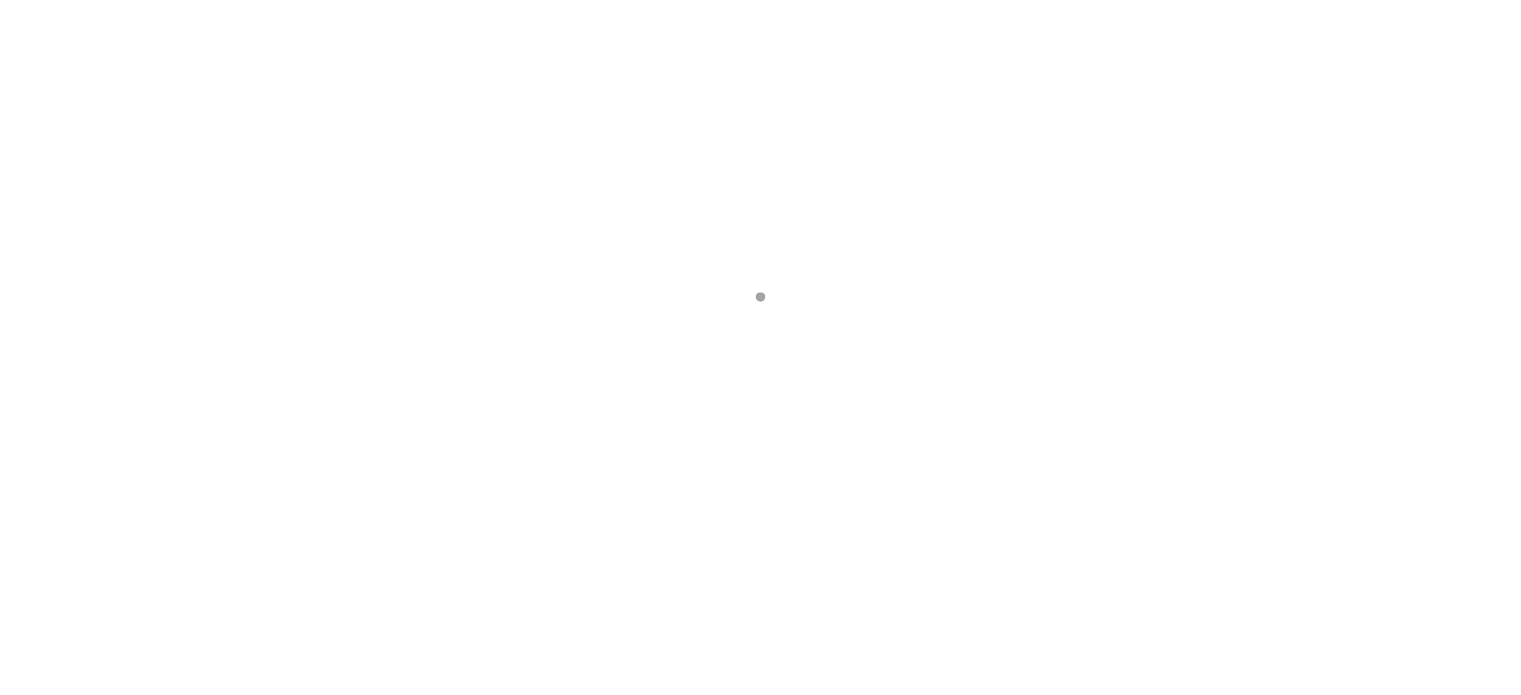 scroll, scrollTop: 0, scrollLeft: 0, axis: both 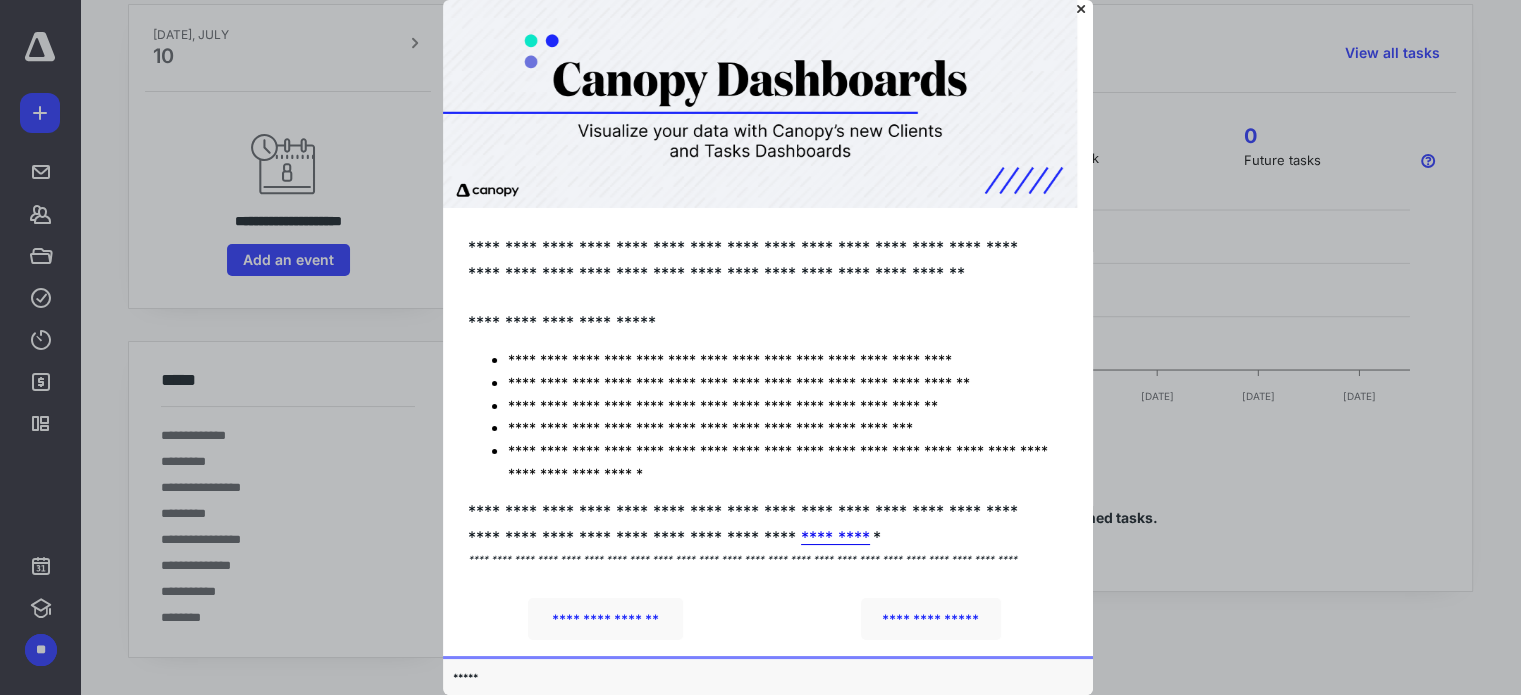 click 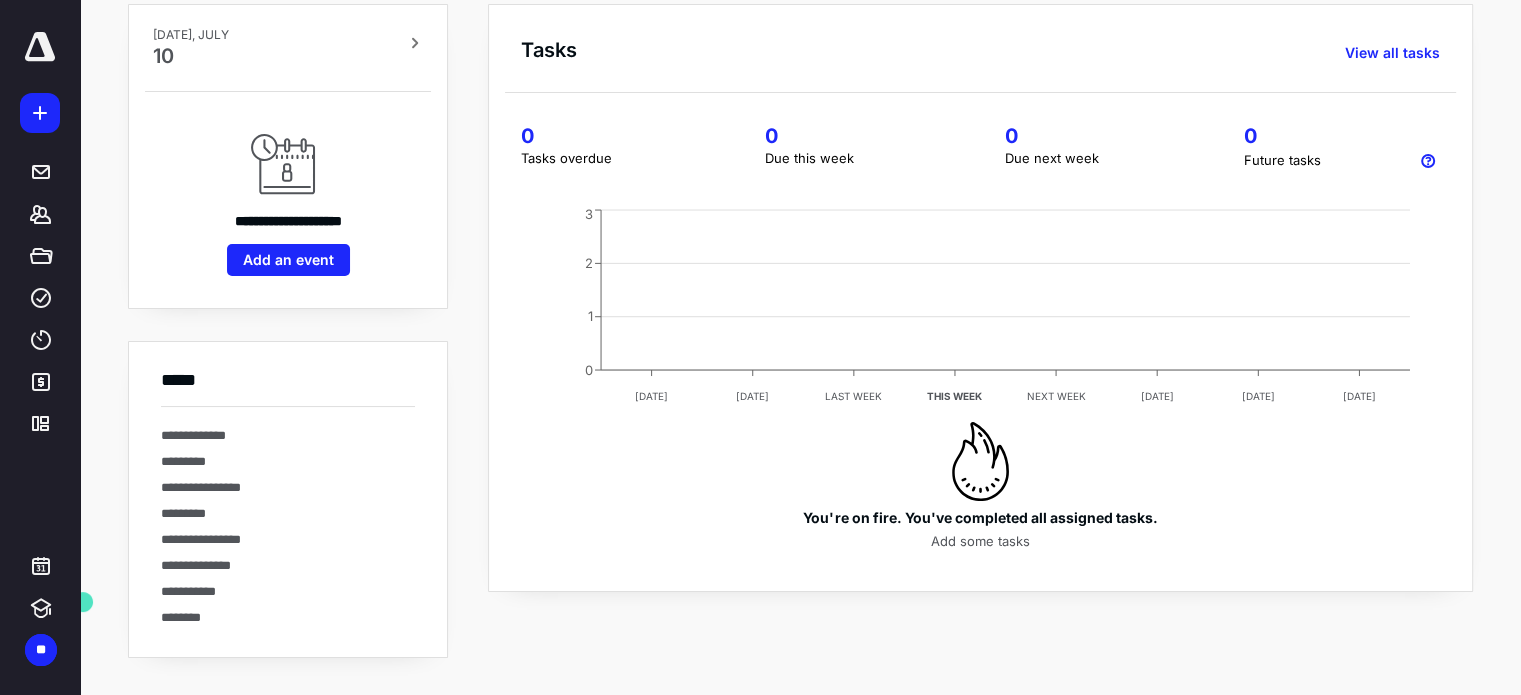 scroll, scrollTop: 0, scrollLeft: 0, axis: both 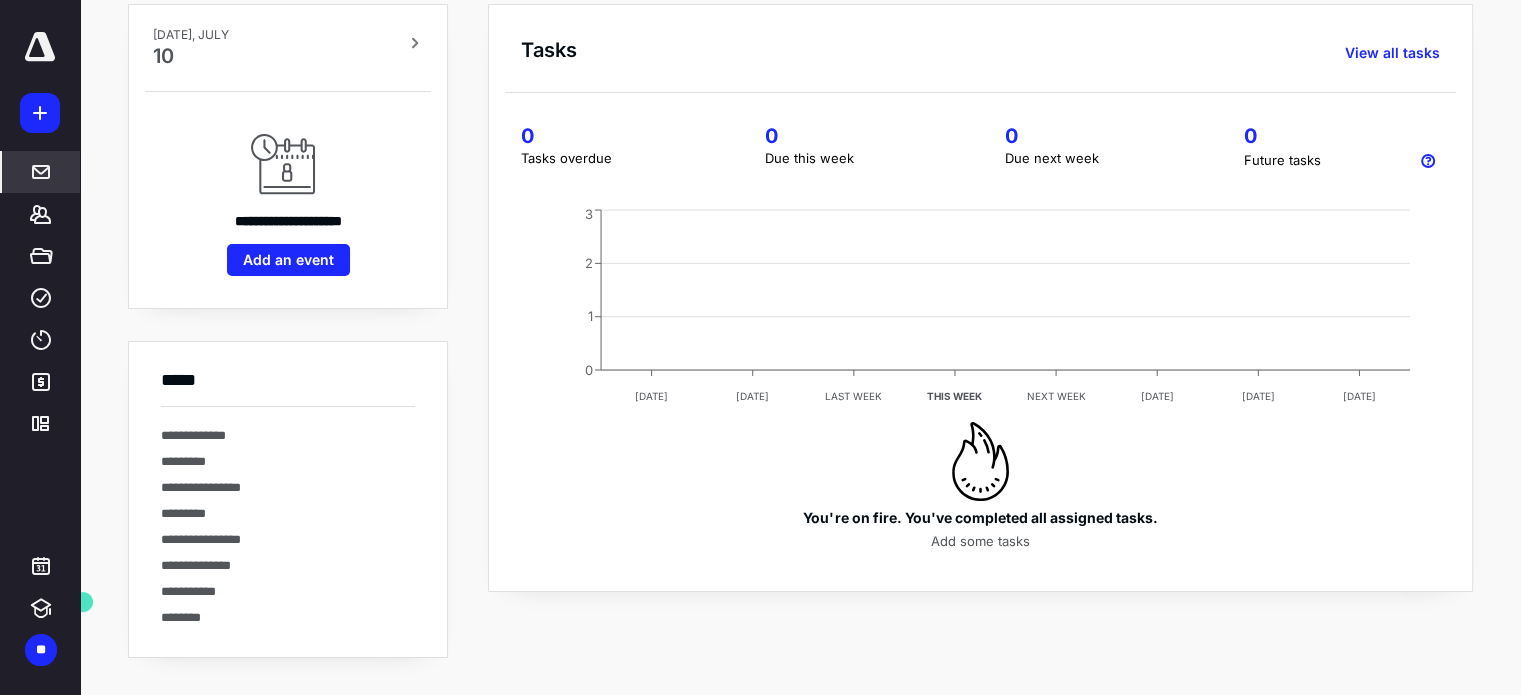 click 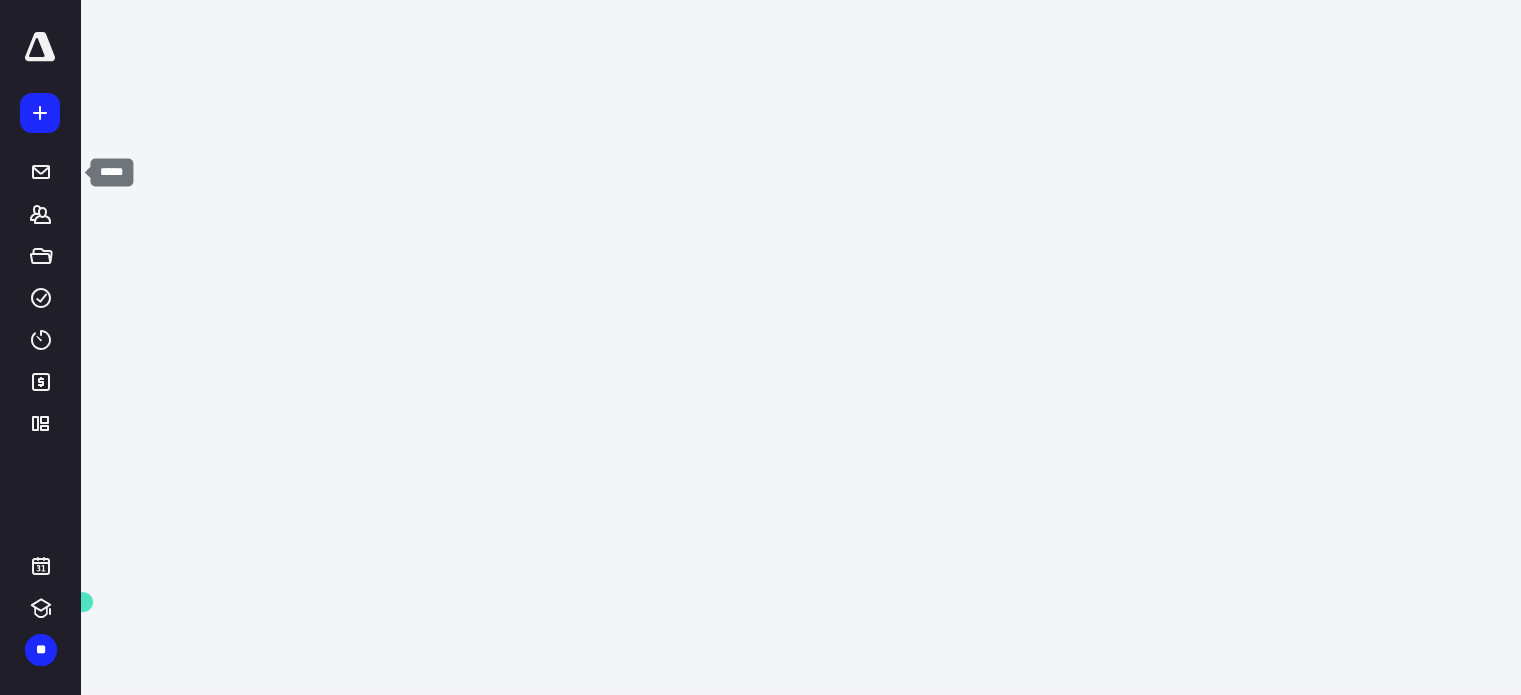 scroll, scrollTop: 0, scrollLeft: 0, axis: both 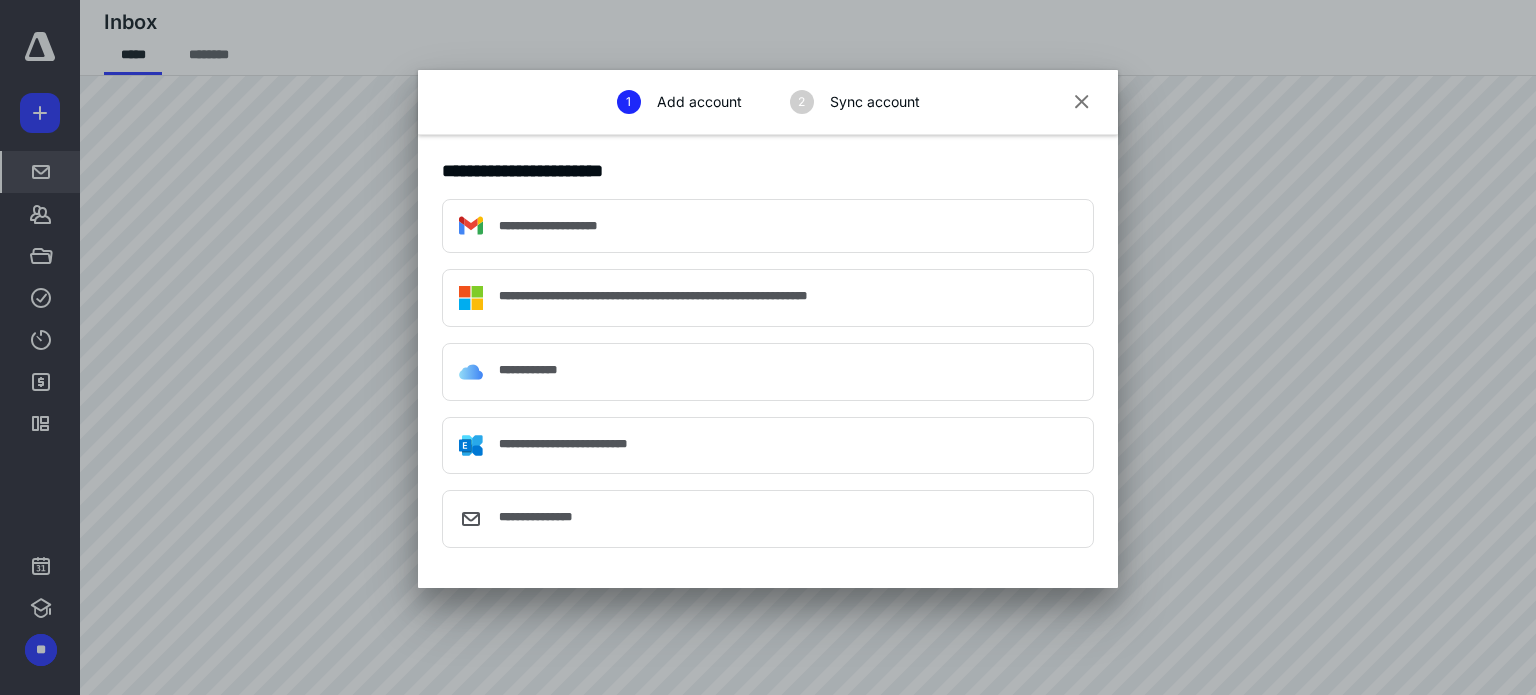 click on "**********" at bounding box center [653, 296] 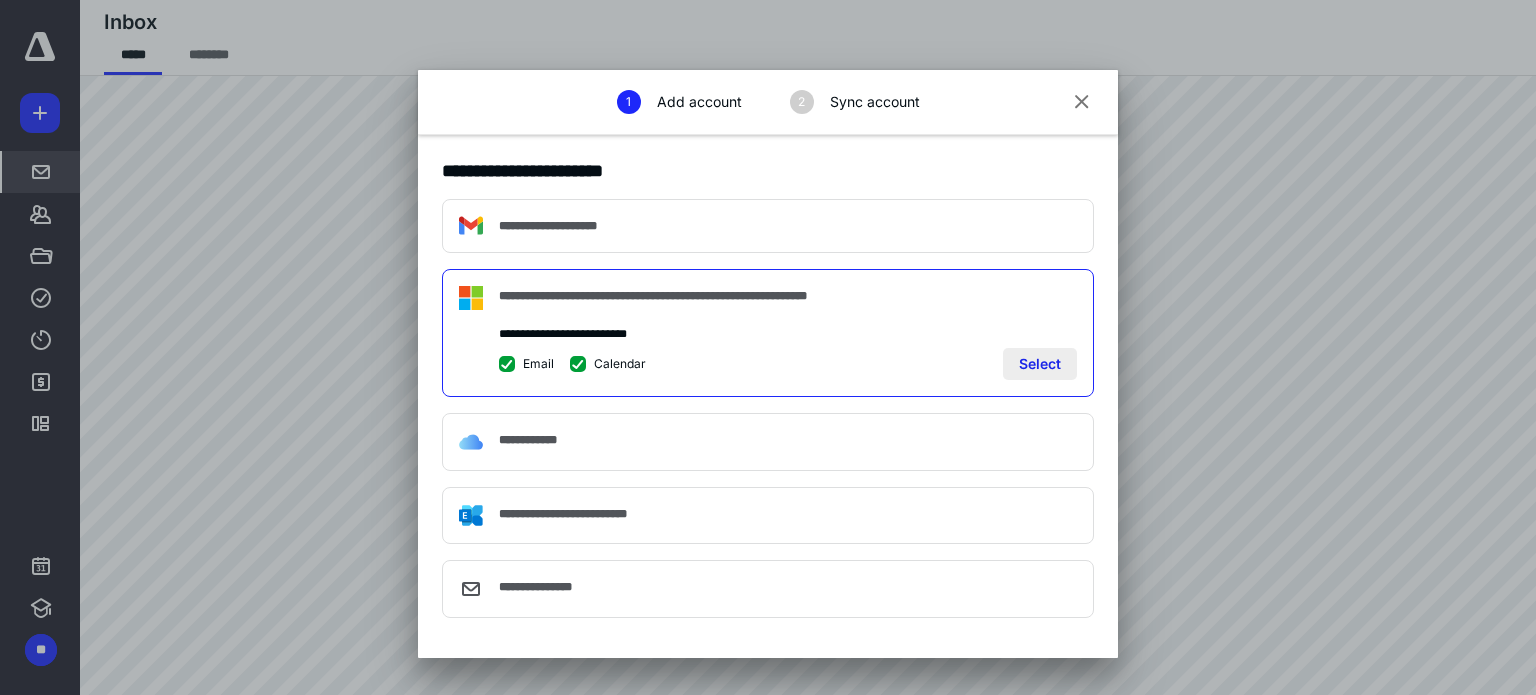 click on "Select" at bounding box center (1040, 364) 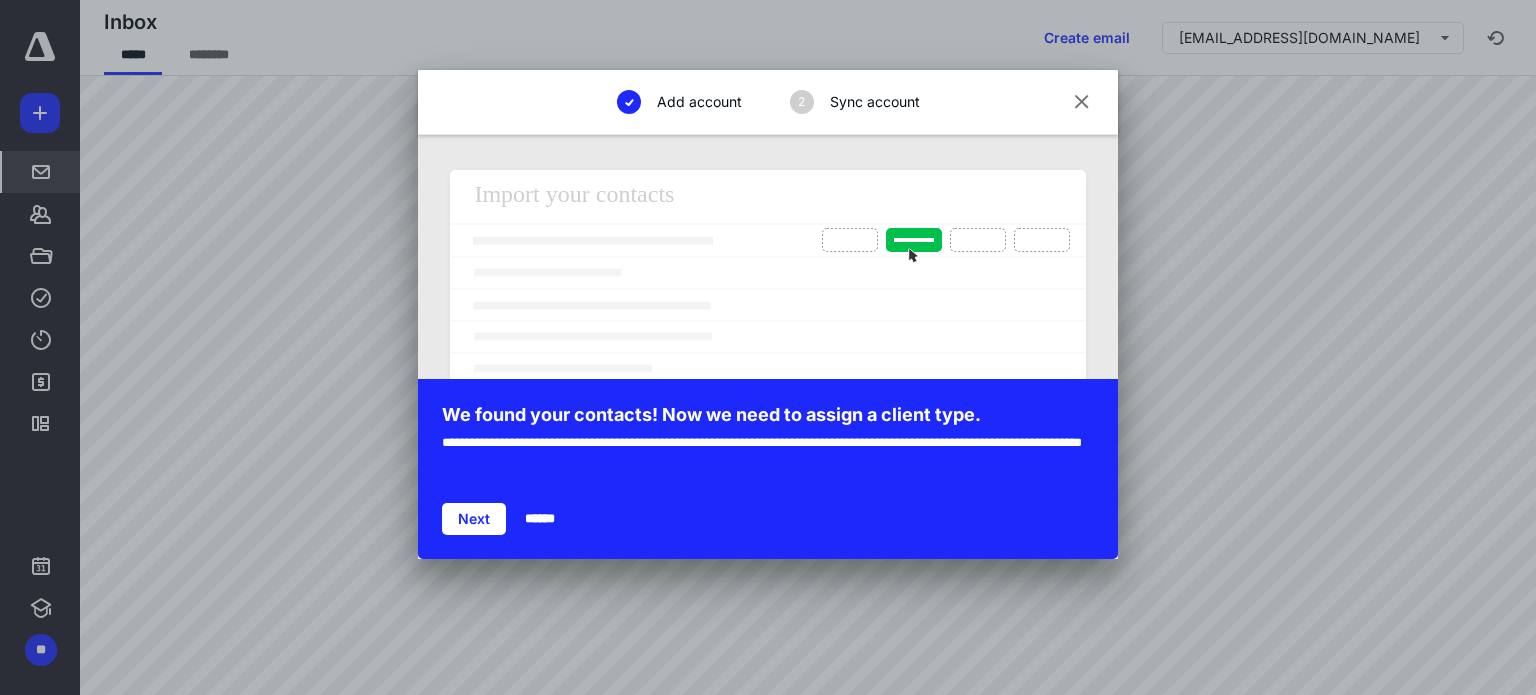 click on "Sync account" at bounding box center [875, 102] 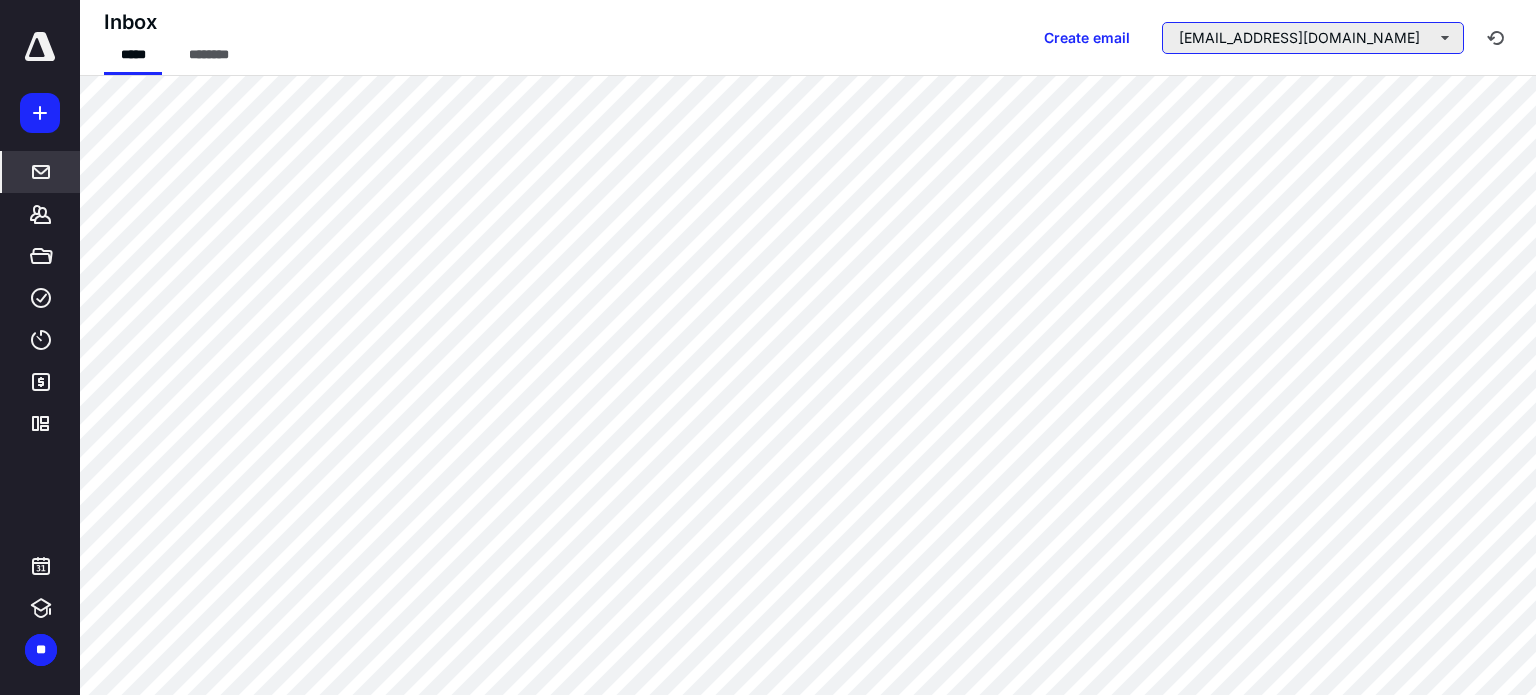 click on "edwel@acfos.net" at bounding box center [1313, 38] 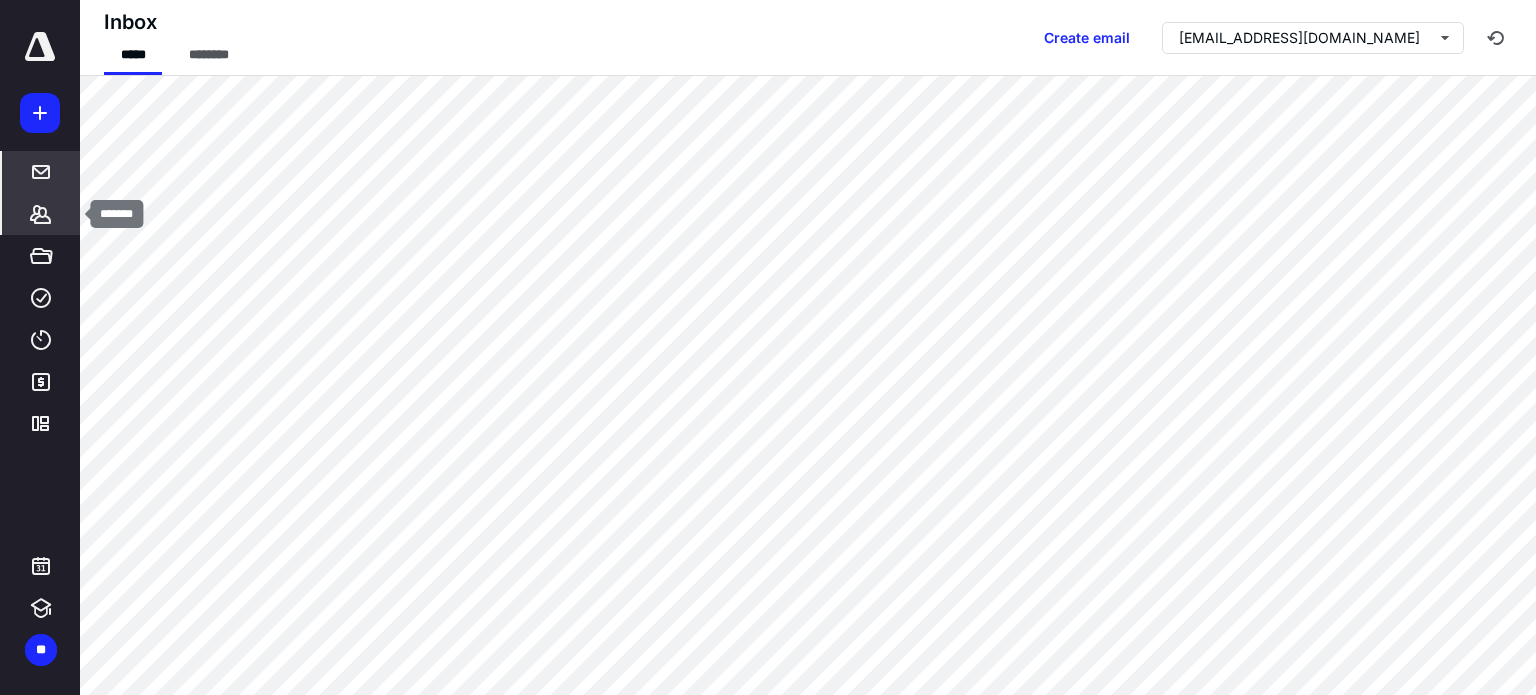 click 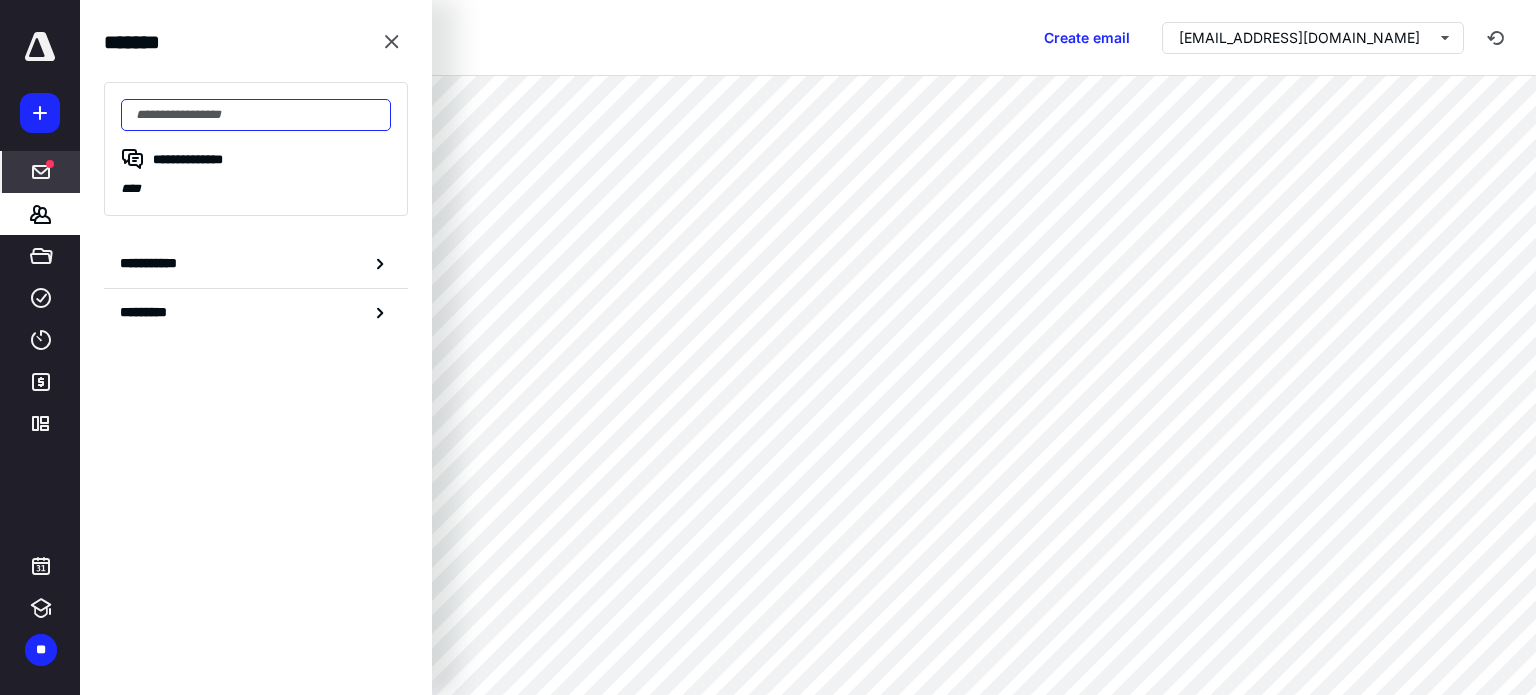 click at bounding box center (256, 115) 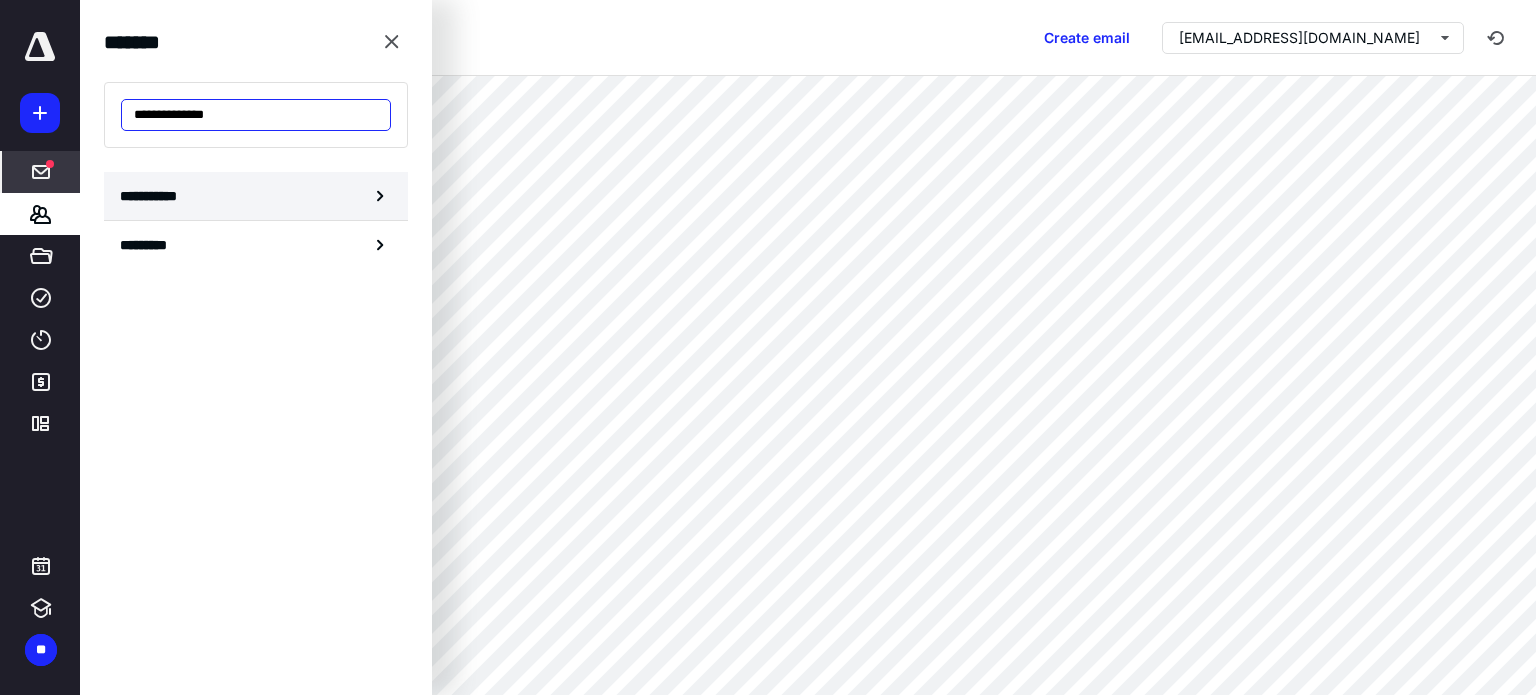 type on "**********" 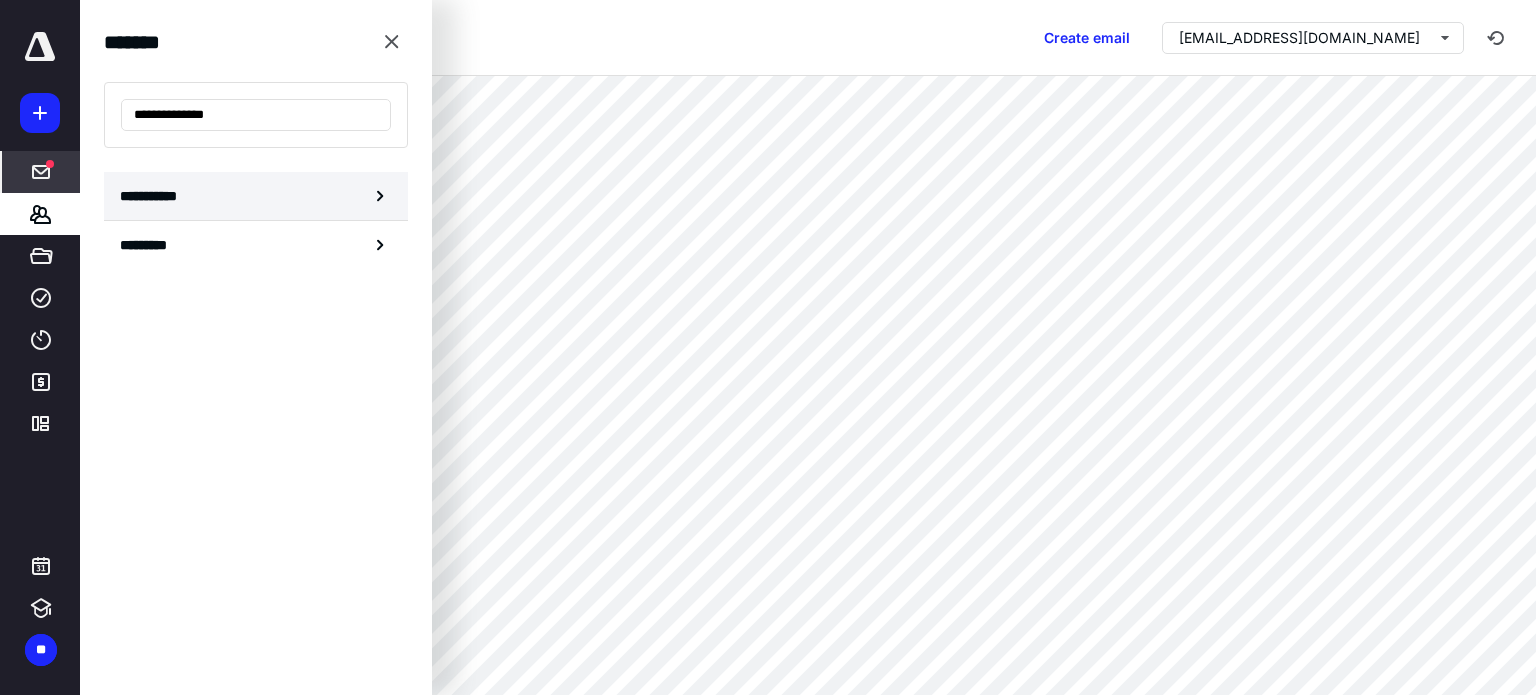 click on "**********" at bounding box center [256, 196] 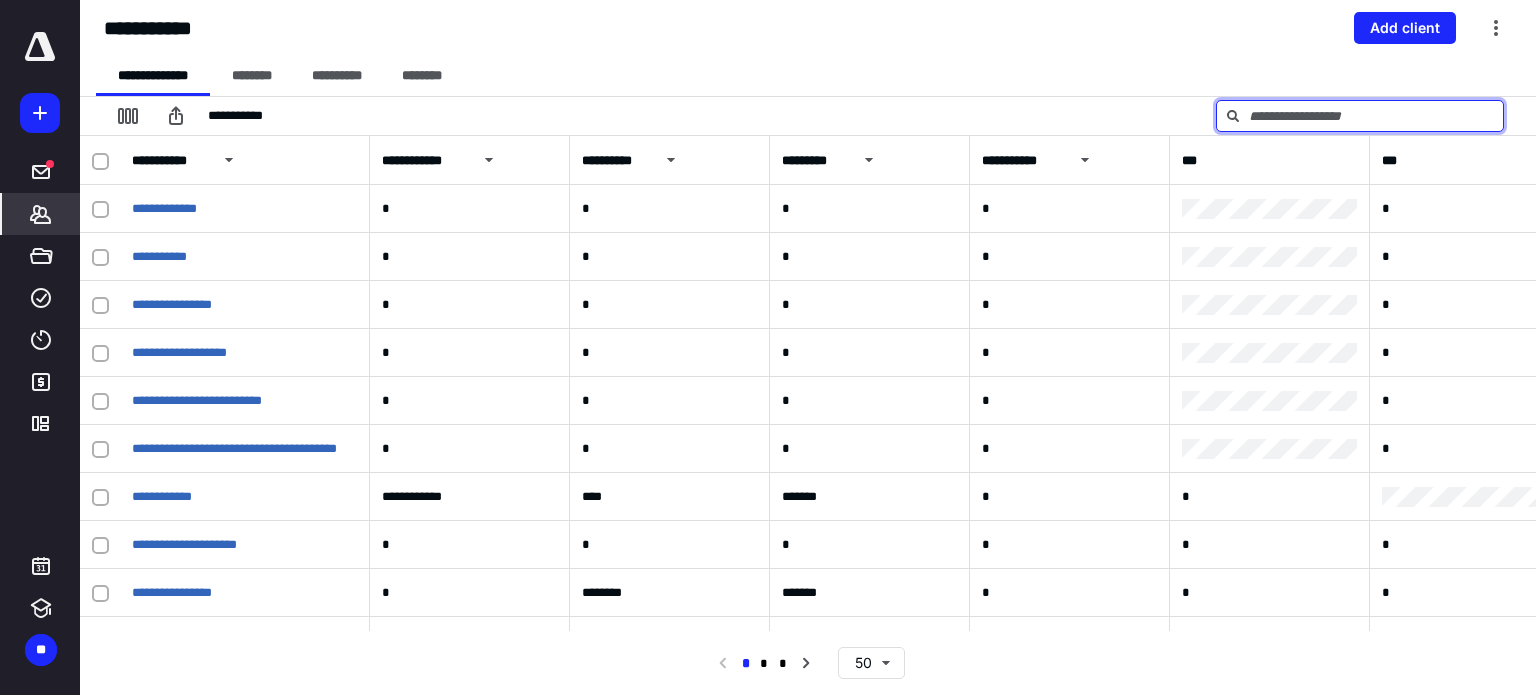 click at bounding box center (1360, 116) 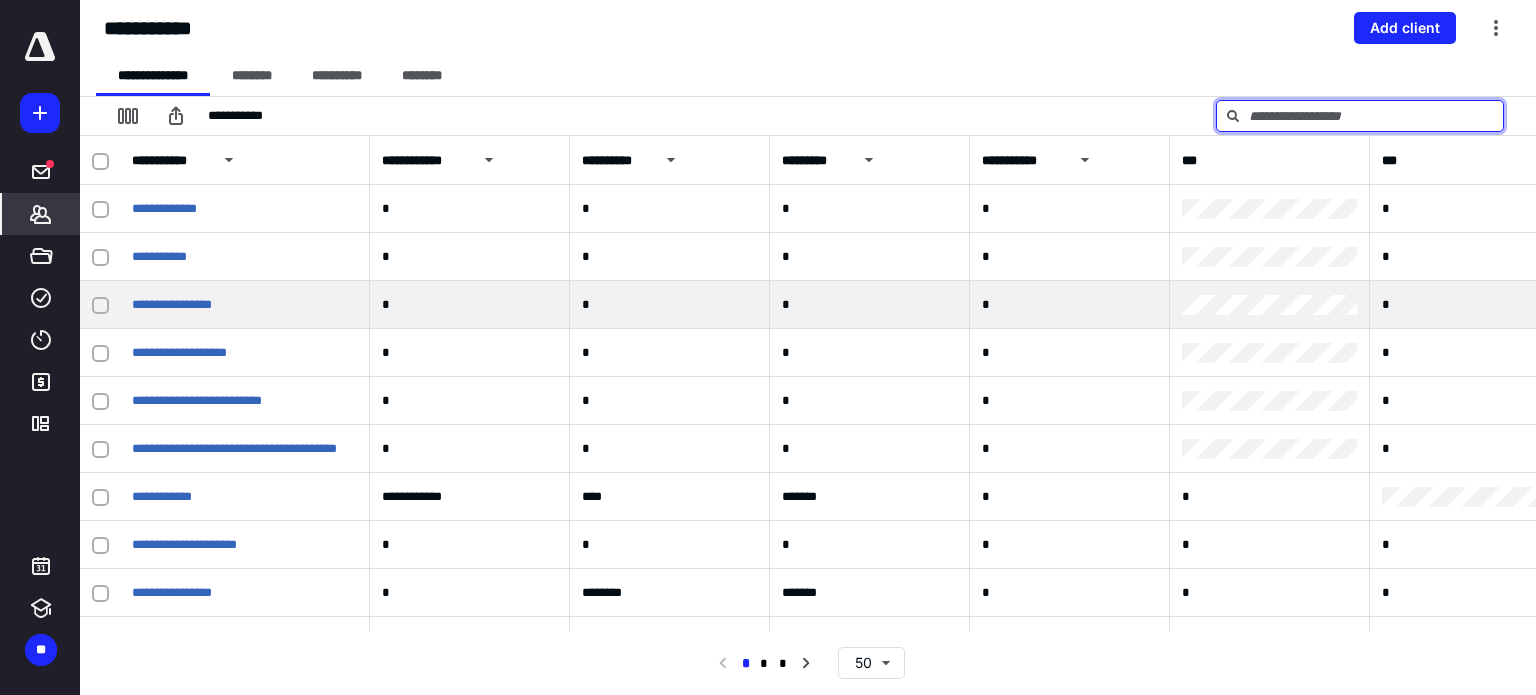 paste on "**********" 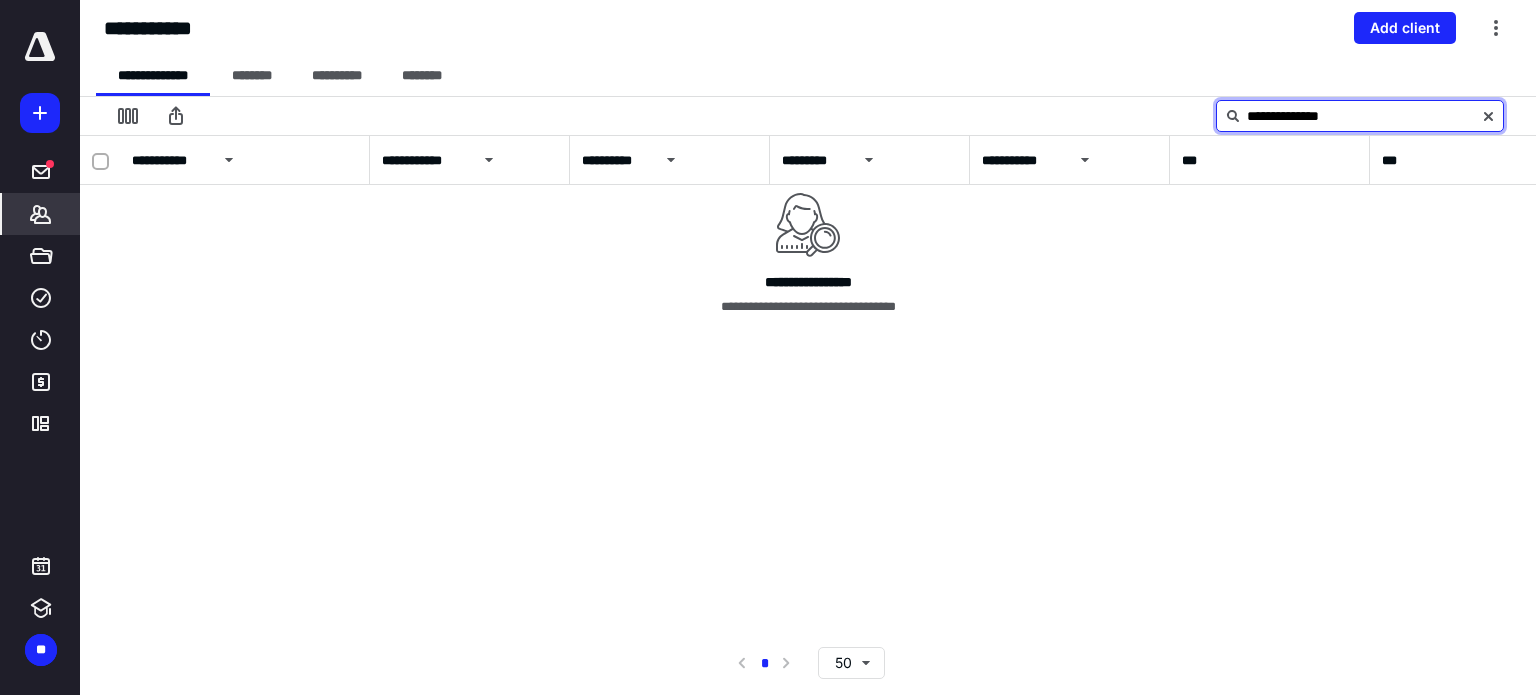 paste on "********" 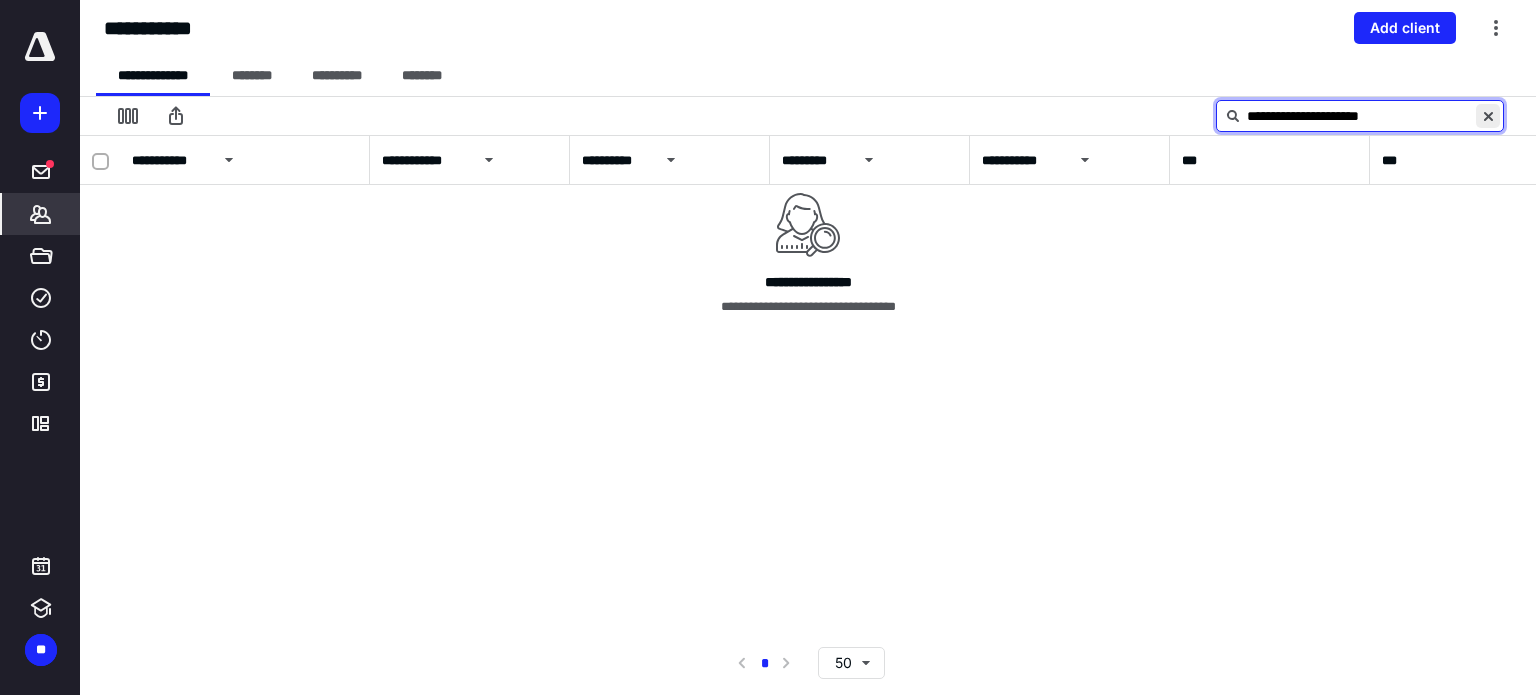 type on "**********" 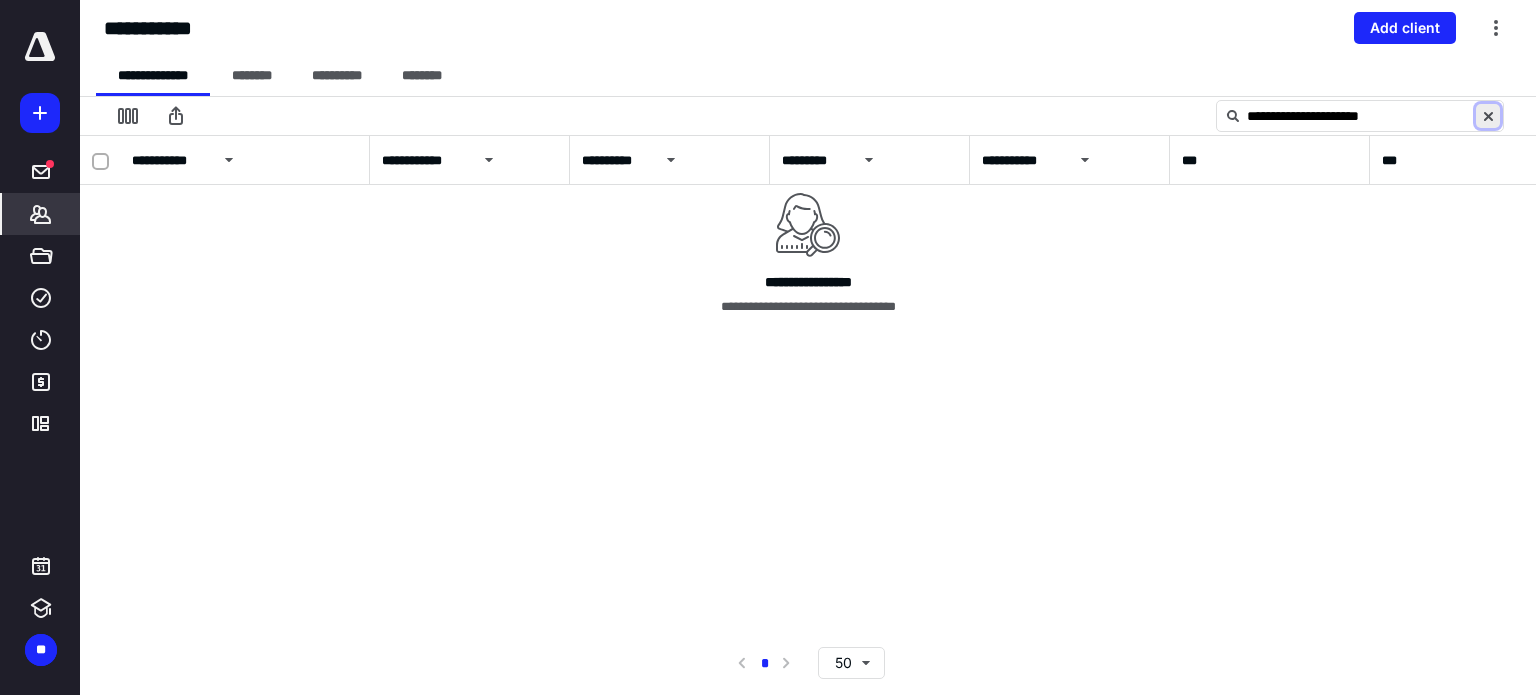 click at bounding box center (1488, 116) 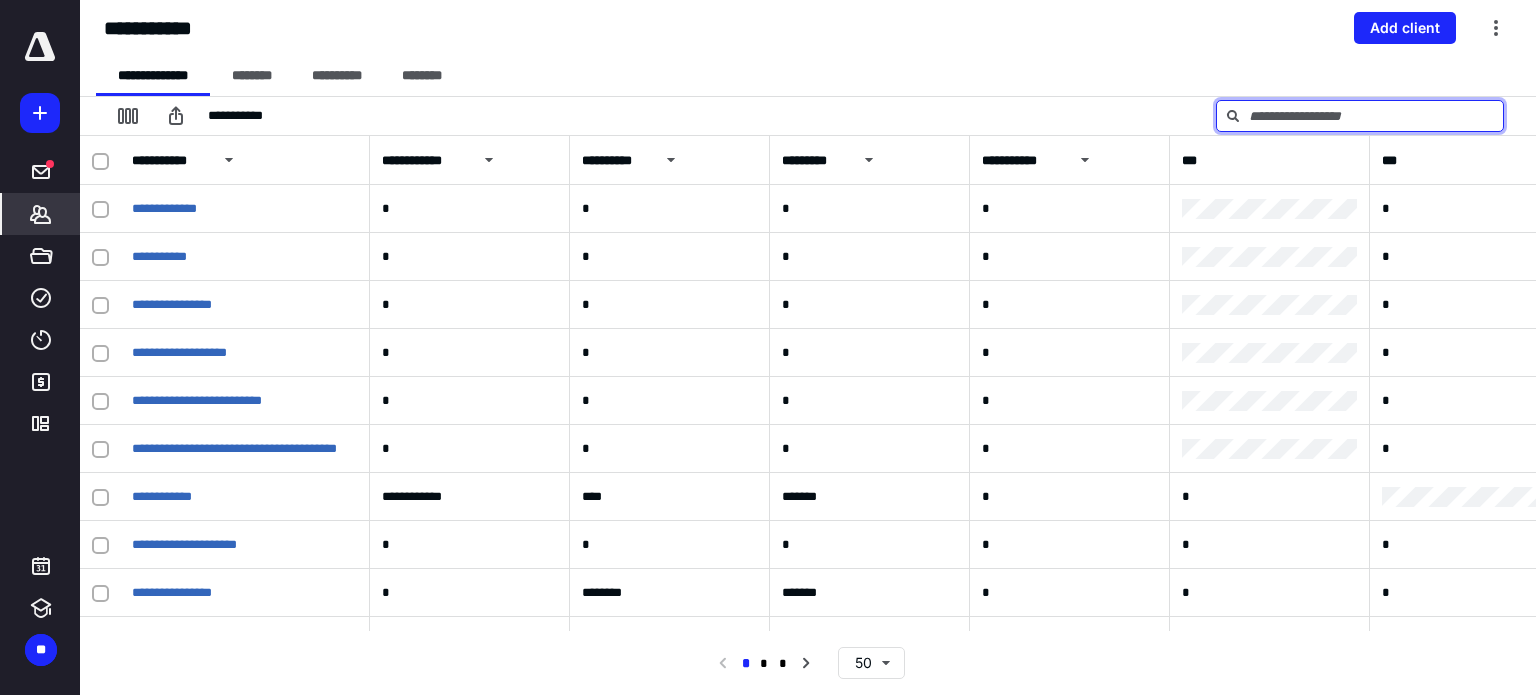 click at bounding box center [1360, 116] 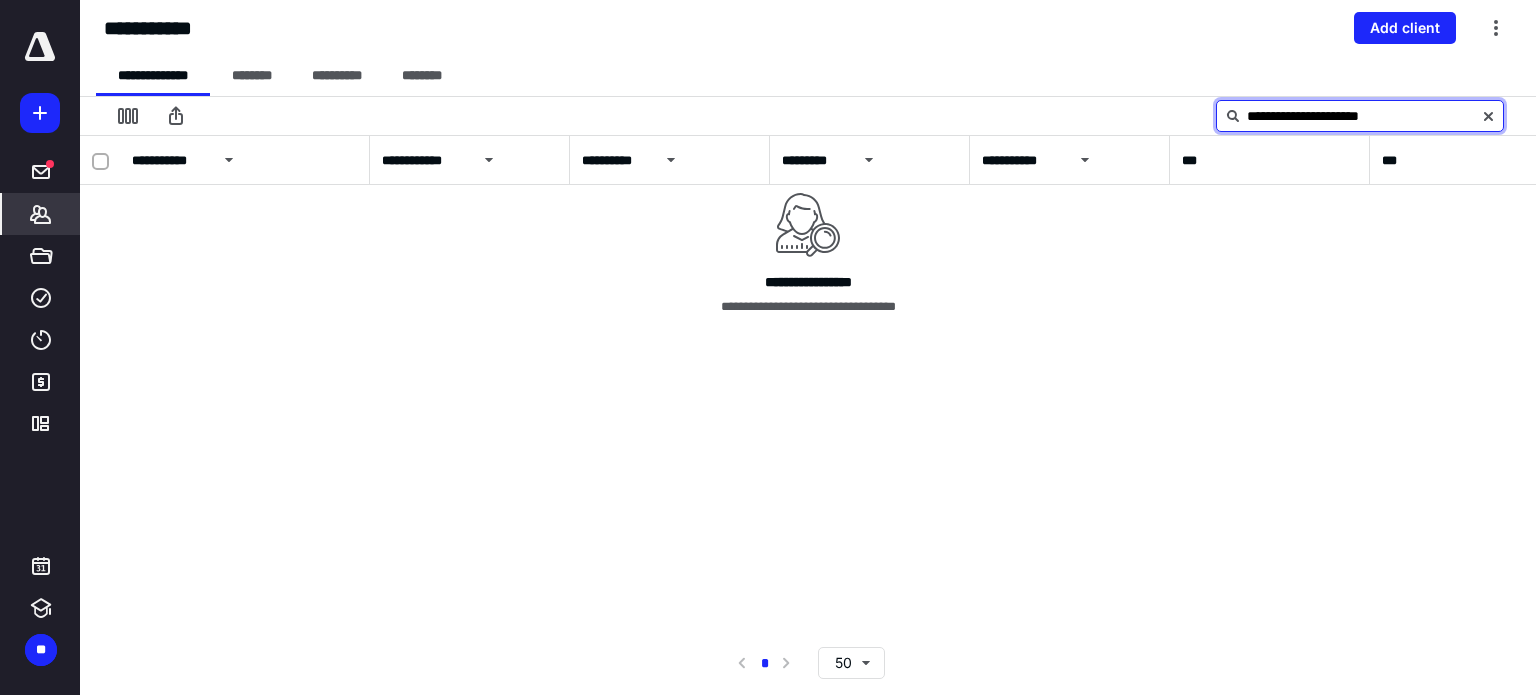 paste 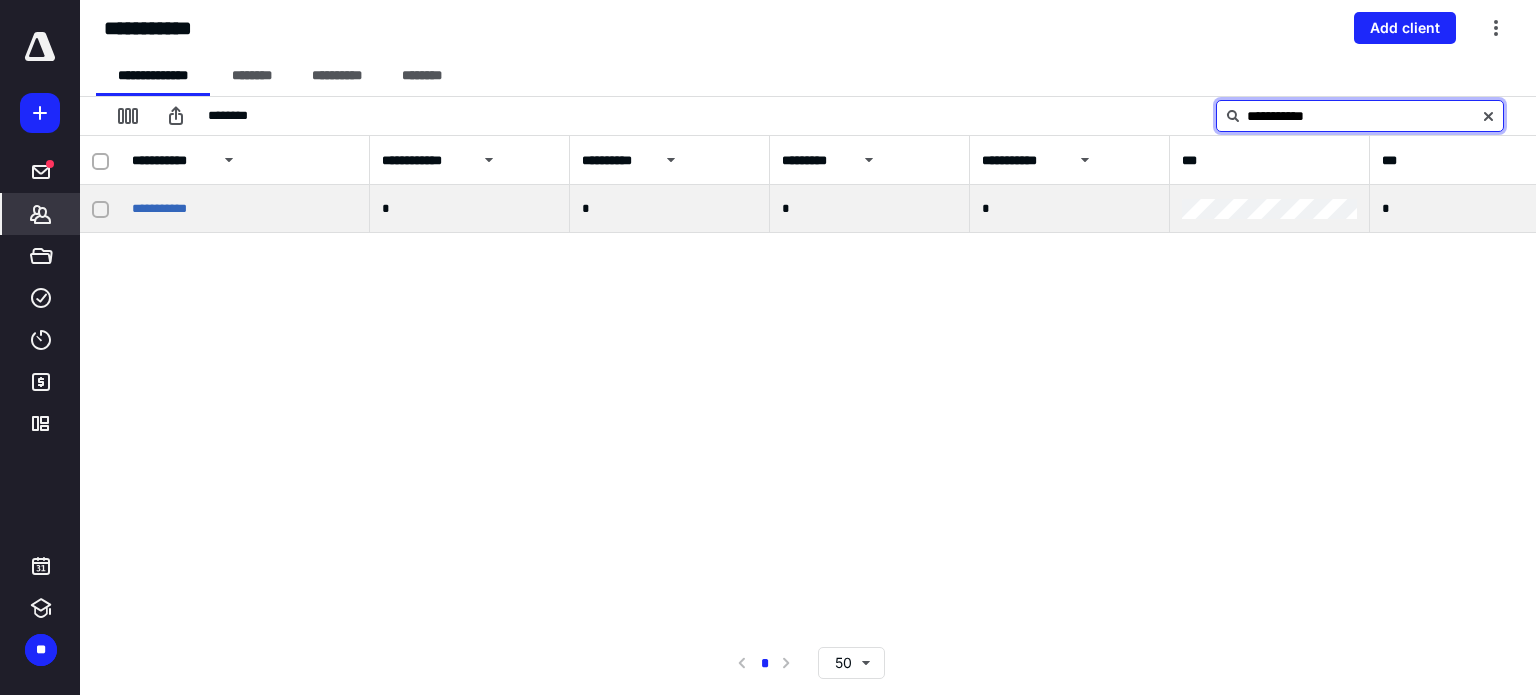 type on "**********" 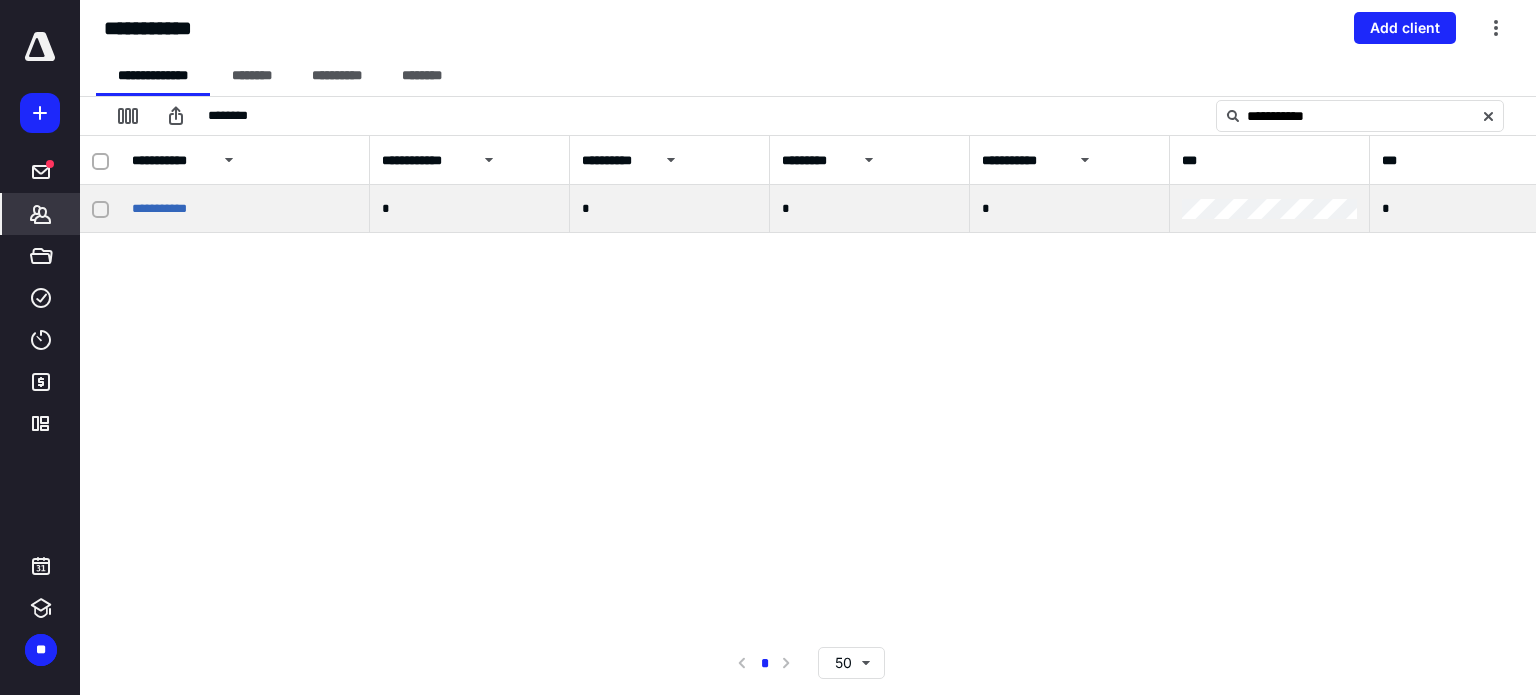 click on "**********" at bounding box center [245, 209] 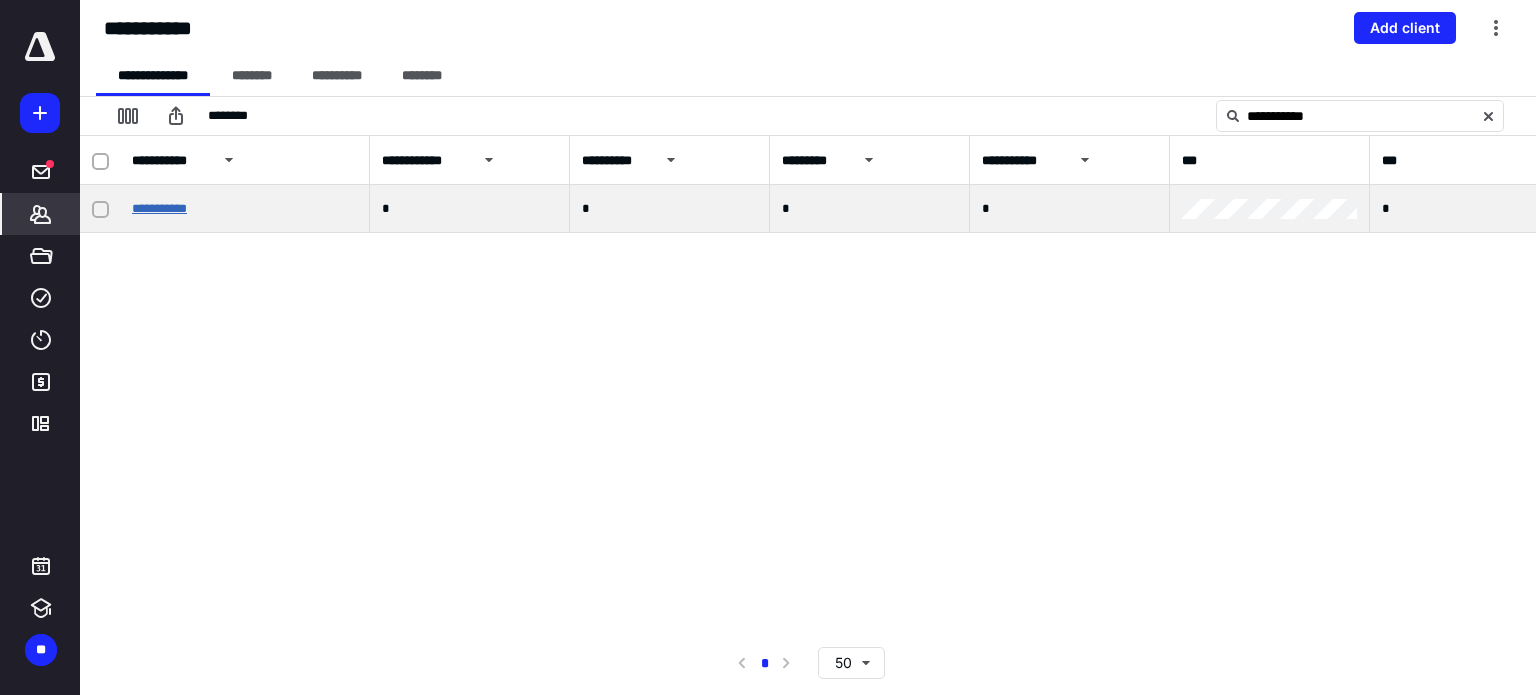 click on "**********" at bounding box center [159, 208] 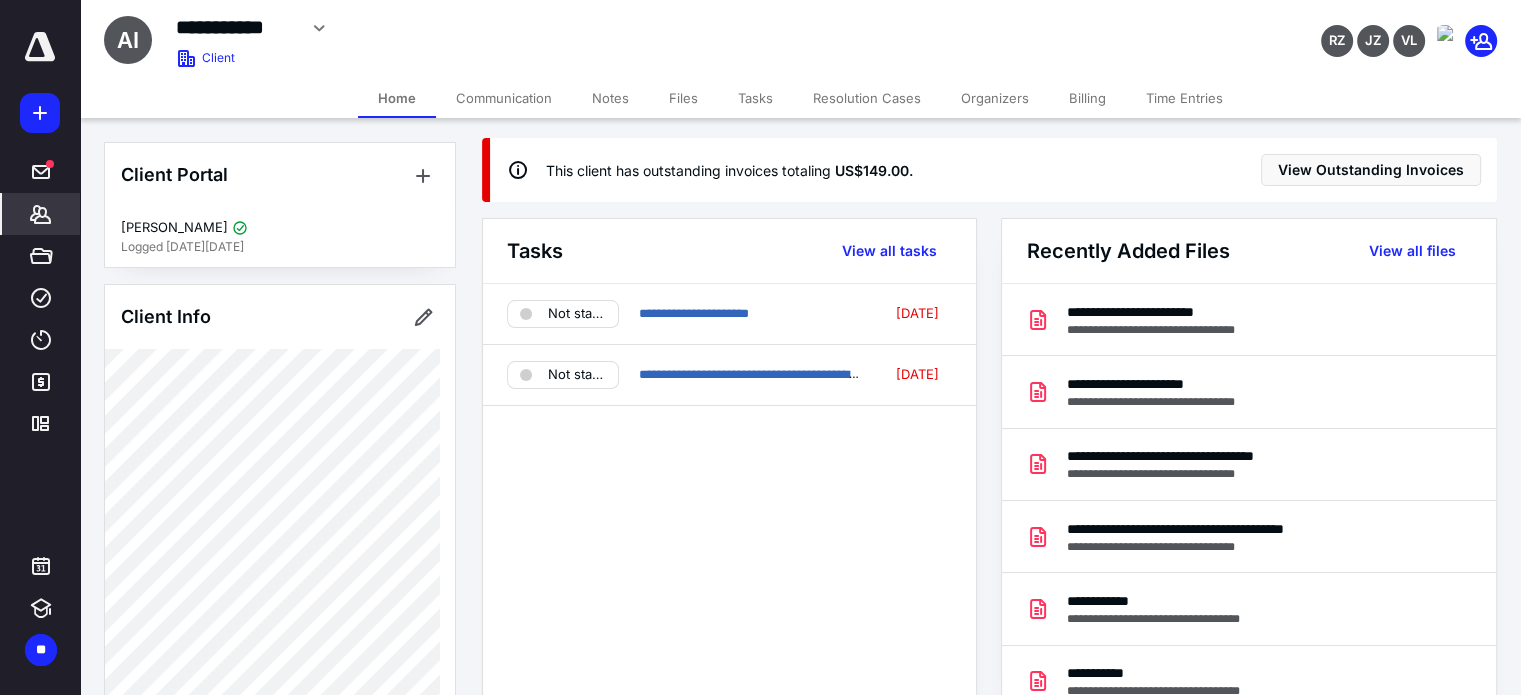 scroll, scrollTop: 0, scrollLeft: 0, axis: both 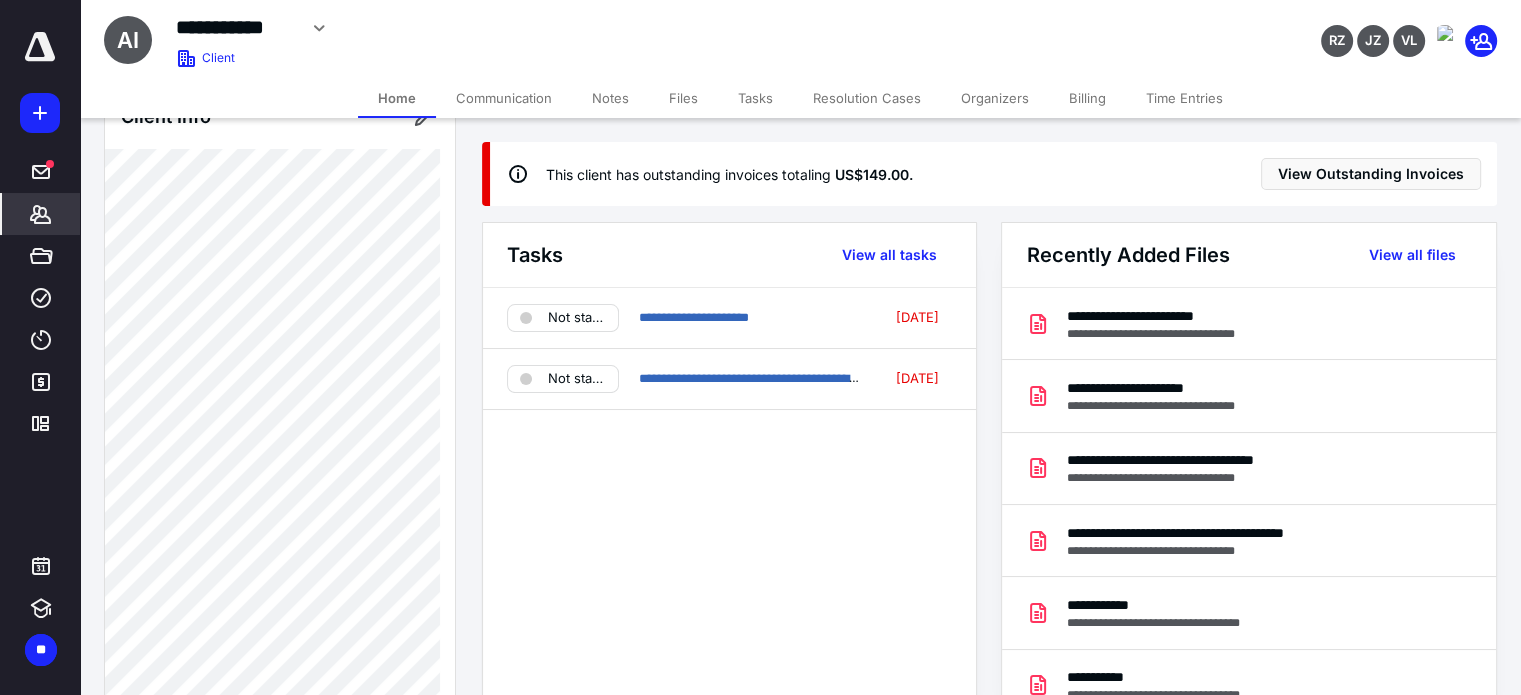 click on "**********" at bounding box center (729, 504) 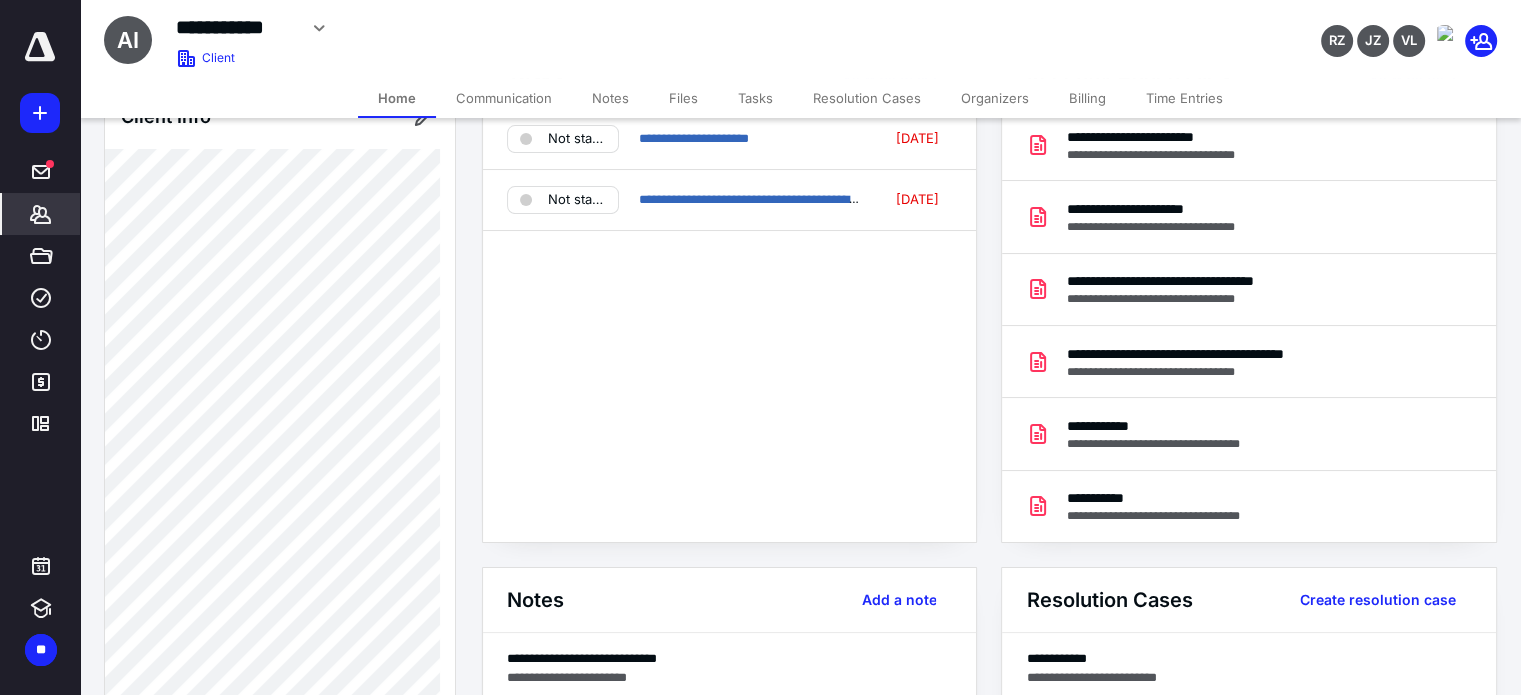 scroll, scrollTop: 200, scrollLeft: 0, axis: vertical 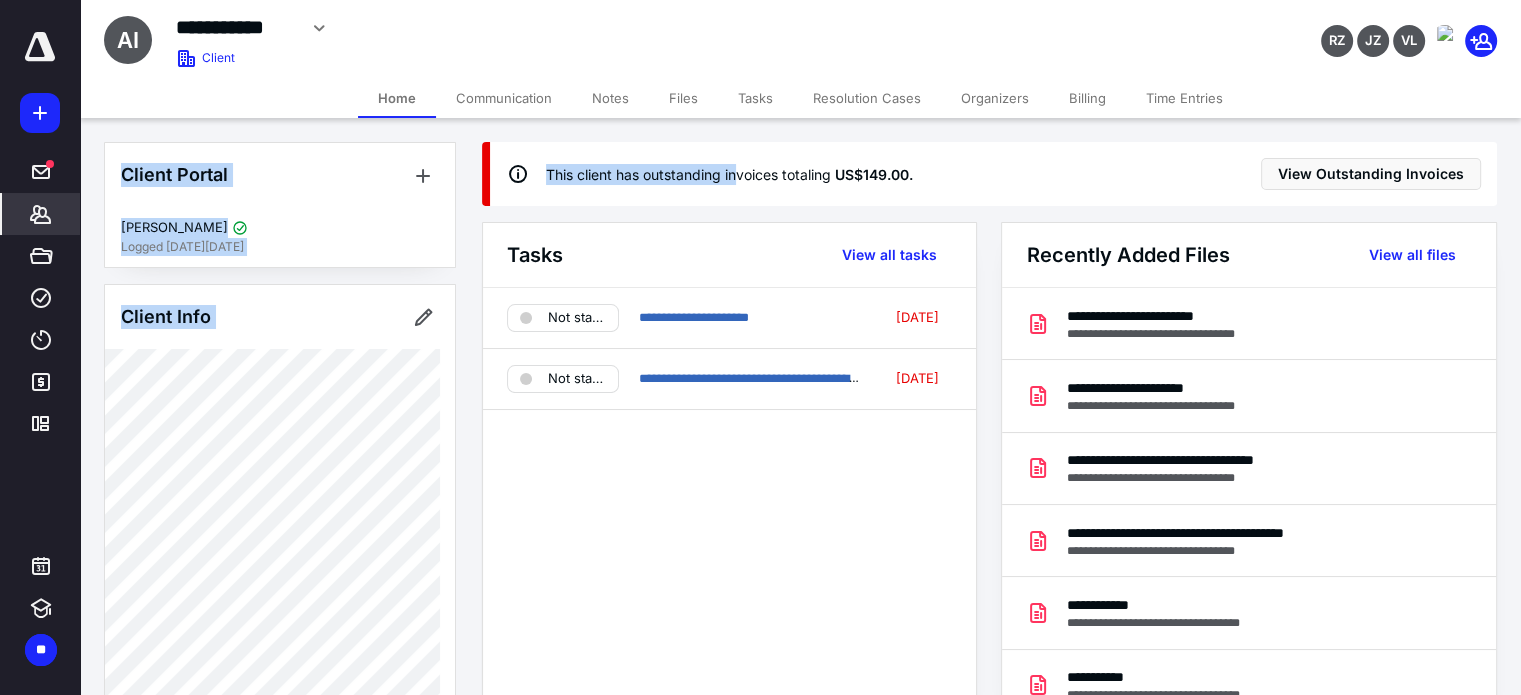click on "**********" at bounding box center [760, 347] 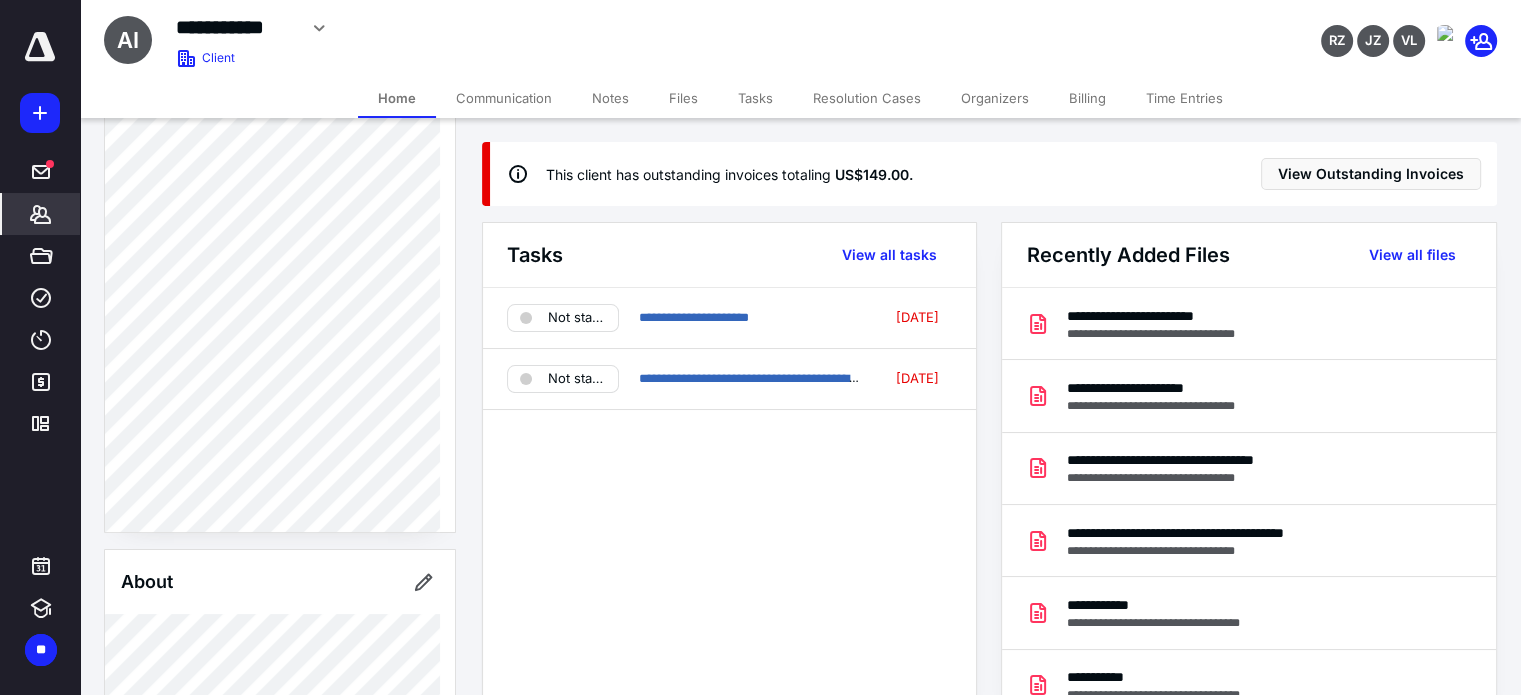 scroll, scrollTop: 500, scrollLeft: 0, axis: vertical 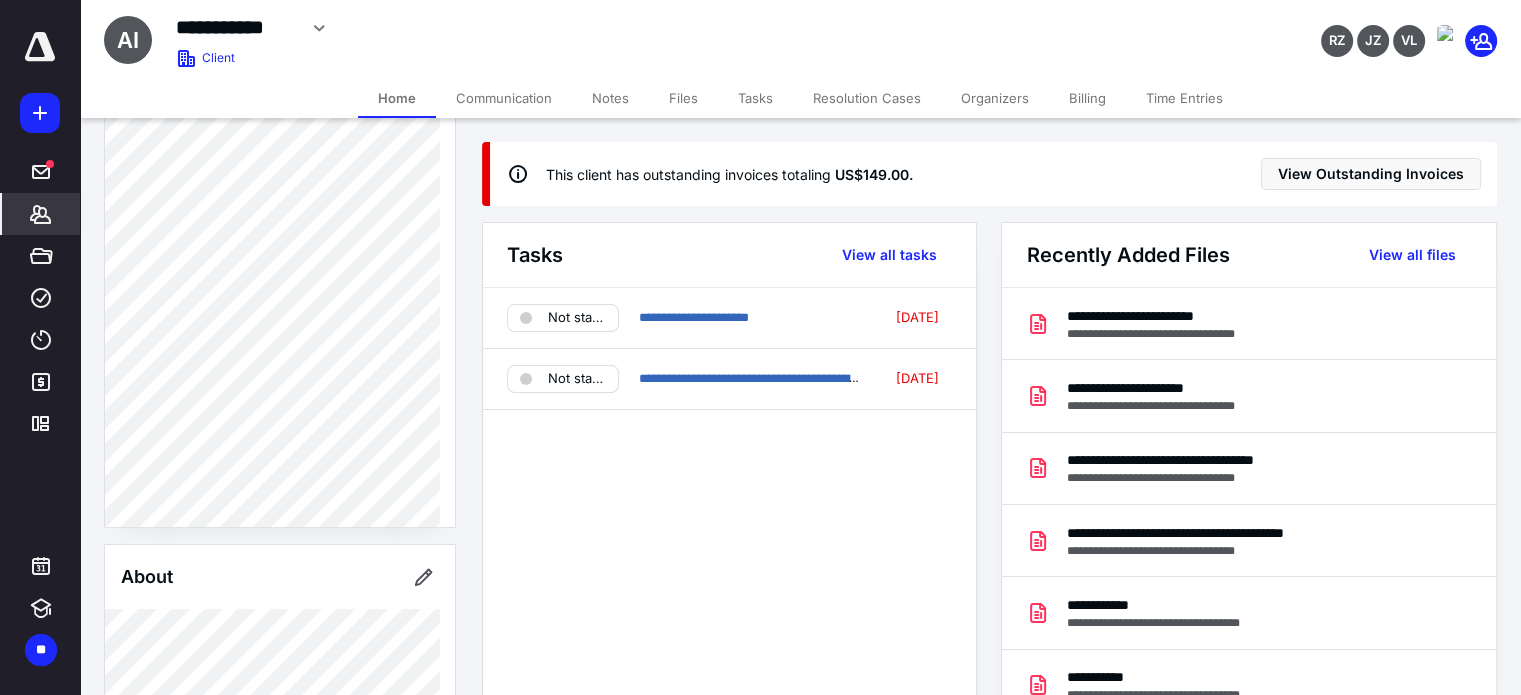 click on "Client Info" at bounding box center (280, 156) 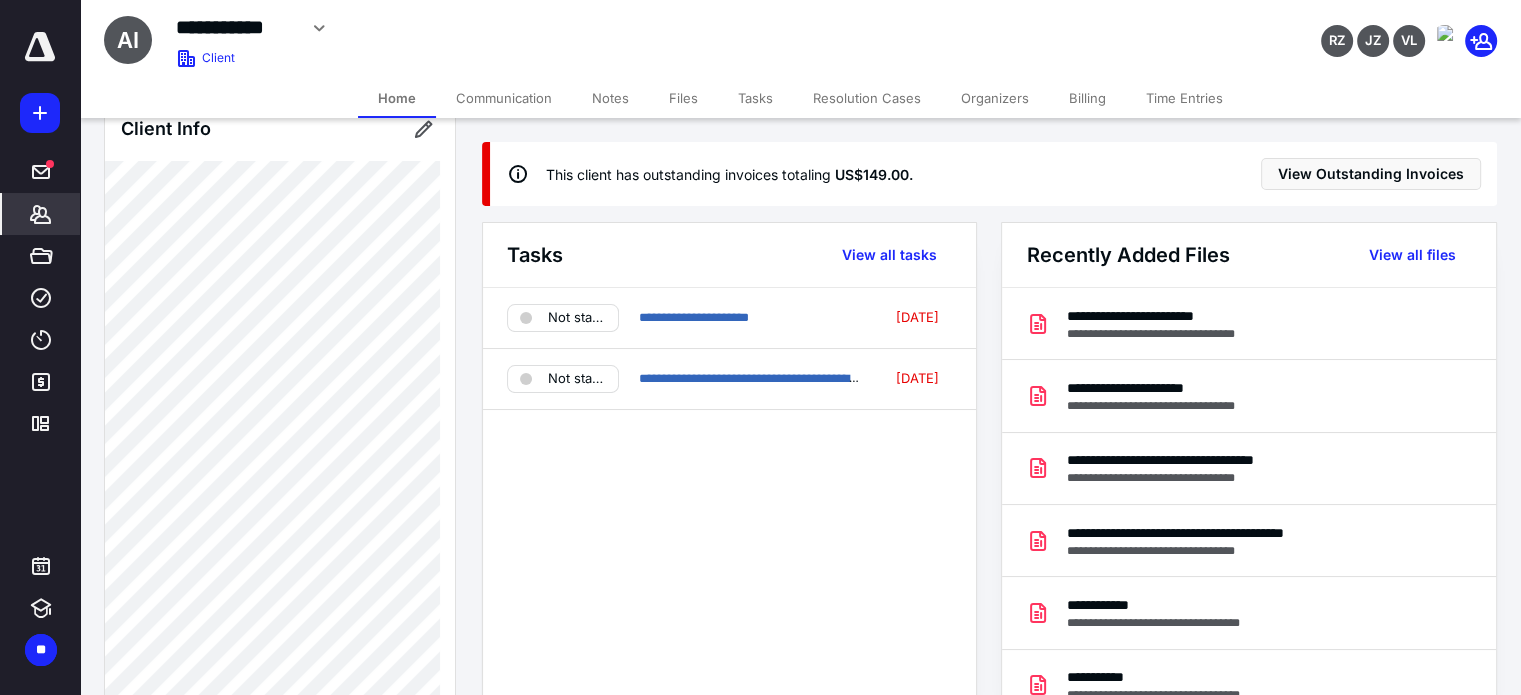 scroll, scrollTop: 0, scrollLeft: 0, axis: both 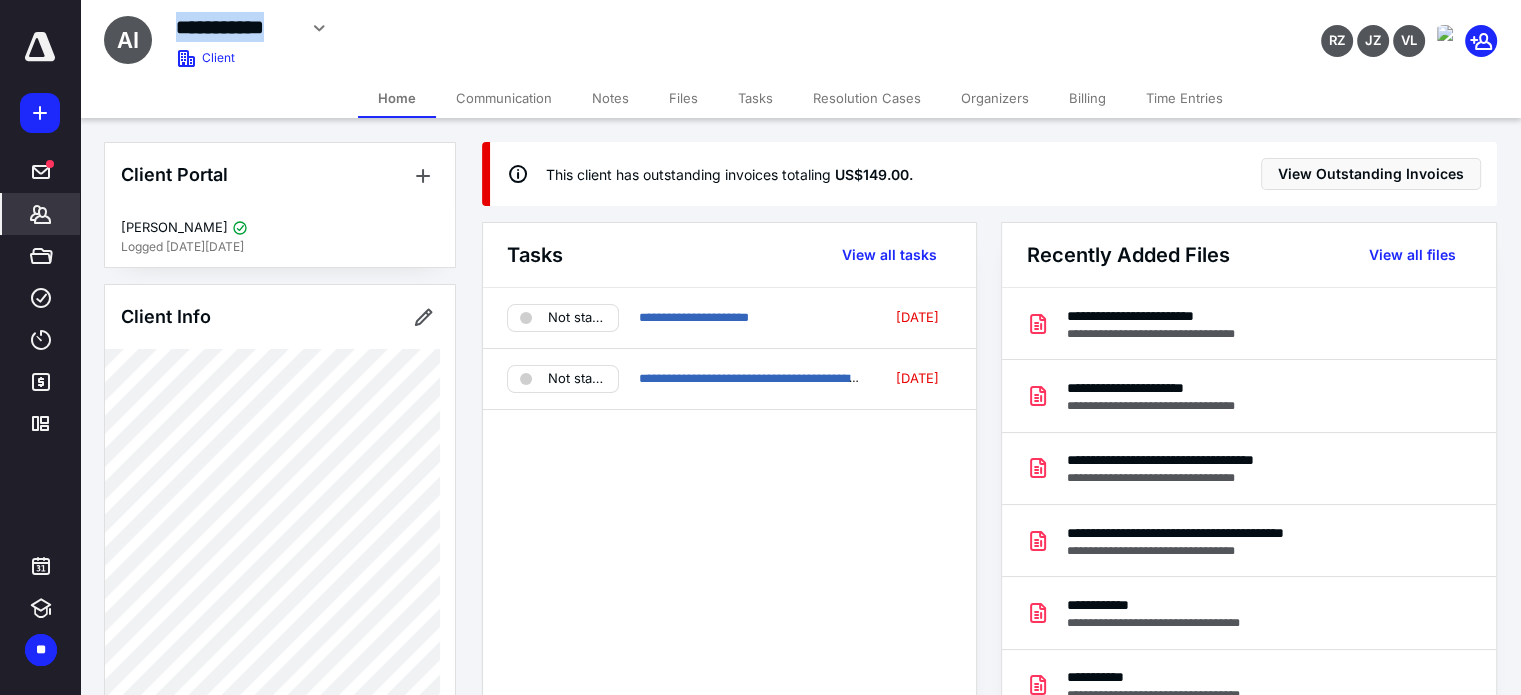 drag, startPoint x: 180, startPoint y: 23, endPoint x: 292, endPoint y: 23, distance: 112 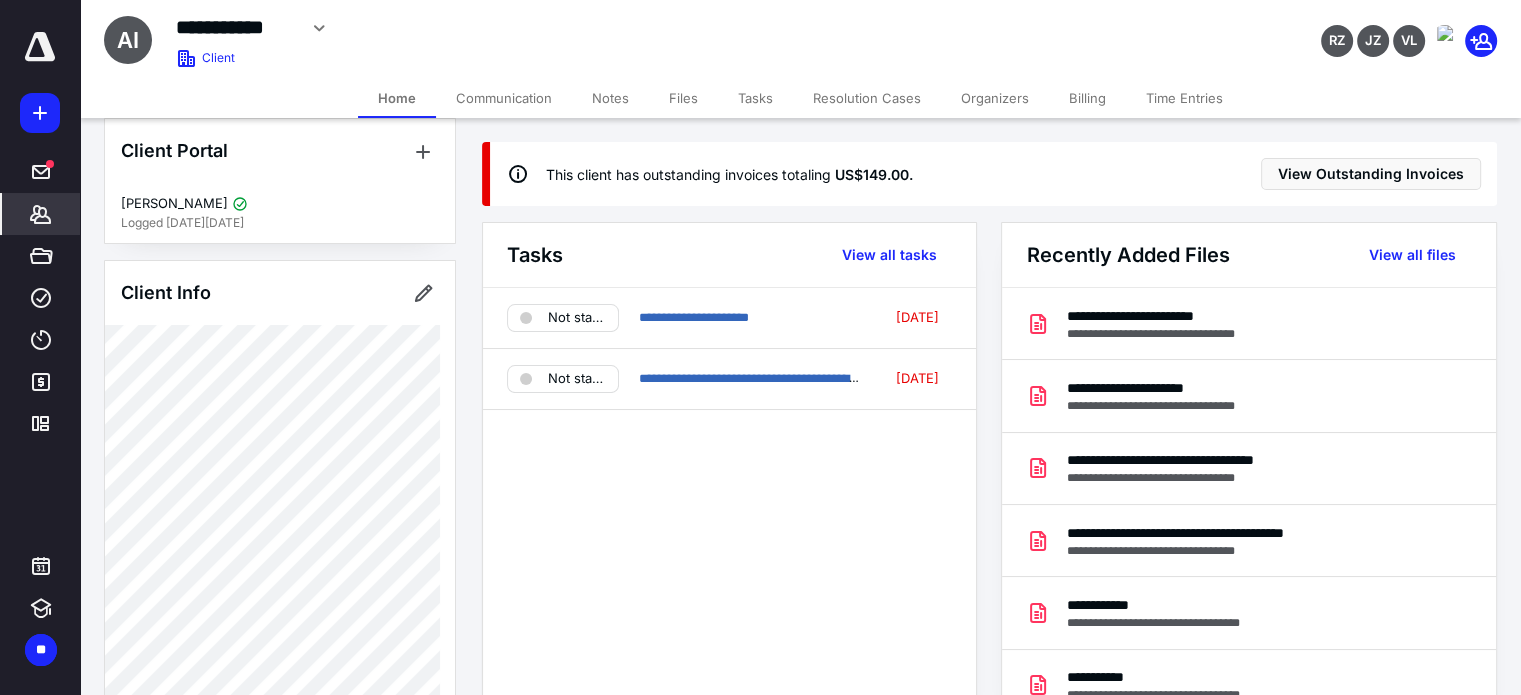 scroll, scrollTop: 0, scrollLeft: 0, axis: both 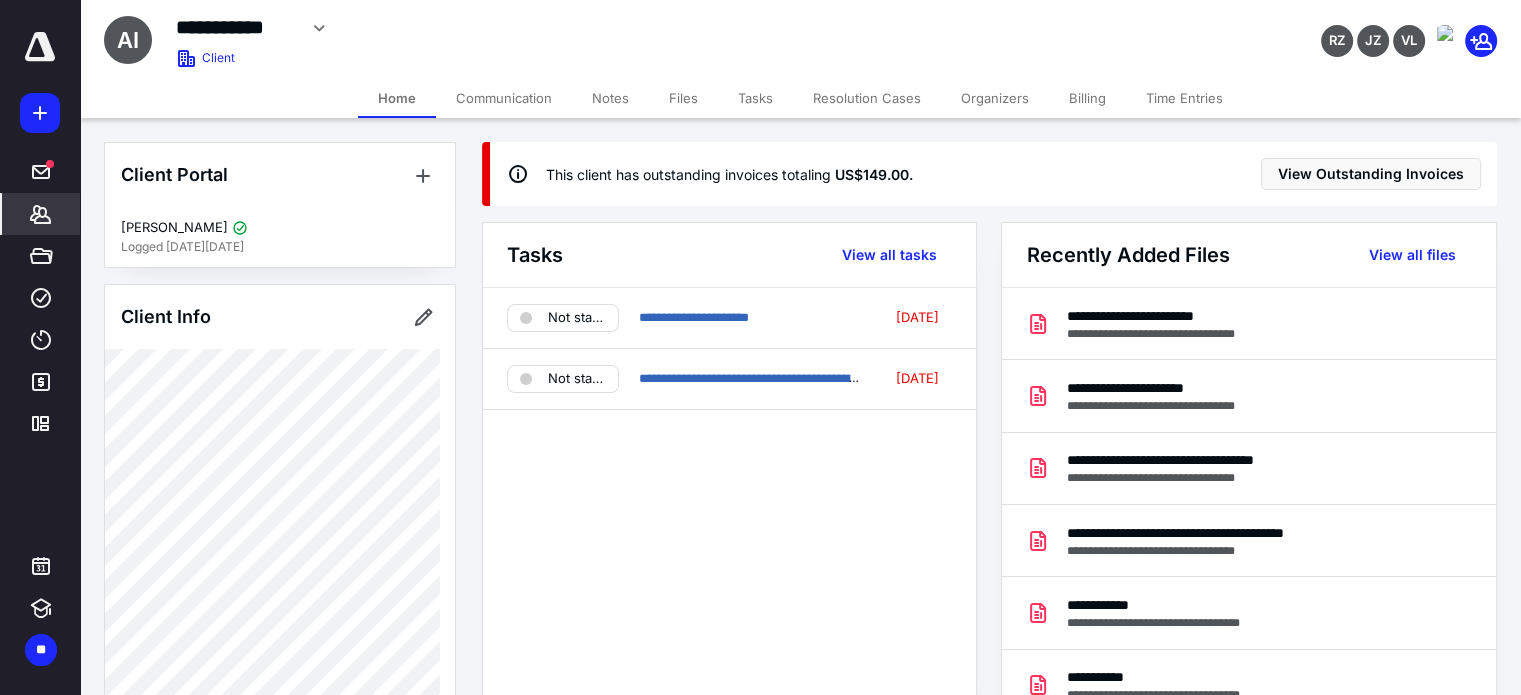 click on "Communication" at bounding box center [504, 98] 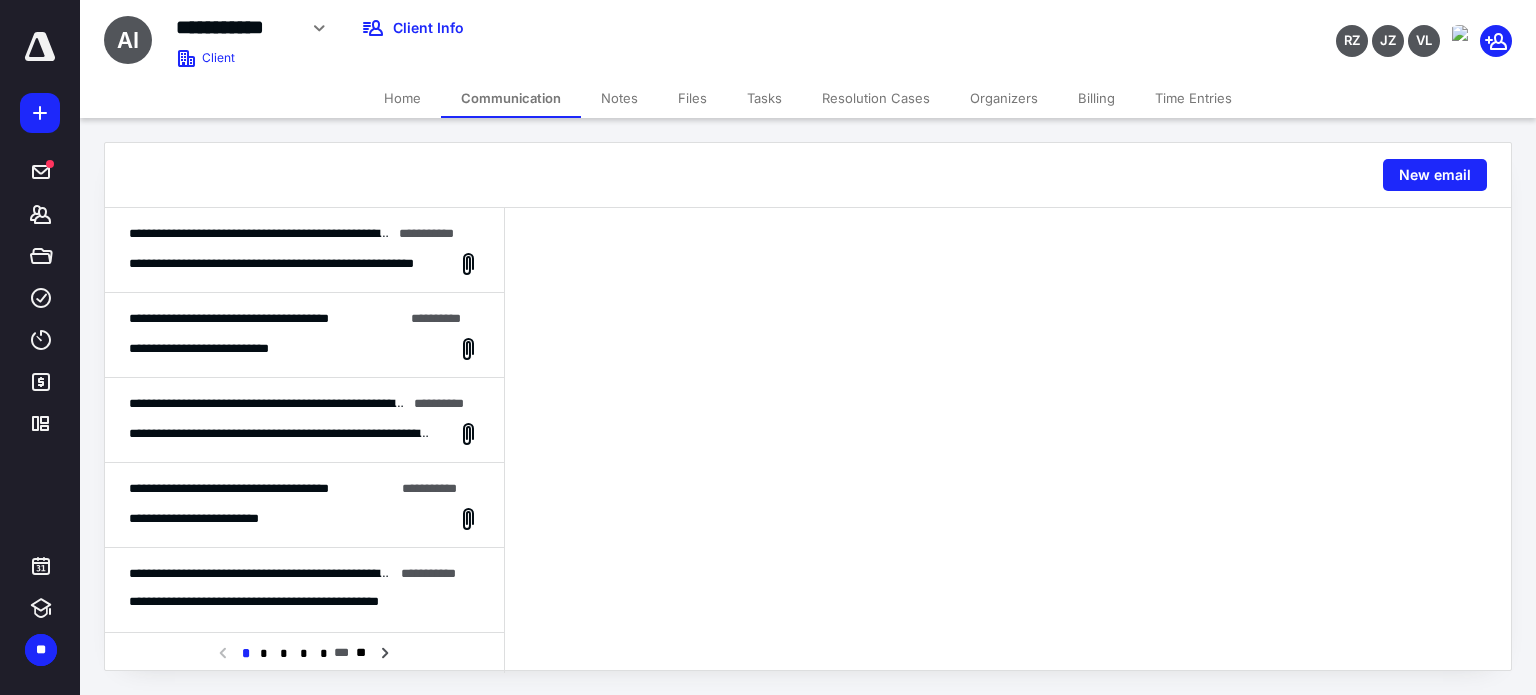click on "Home" at bounding box center (402, 98) 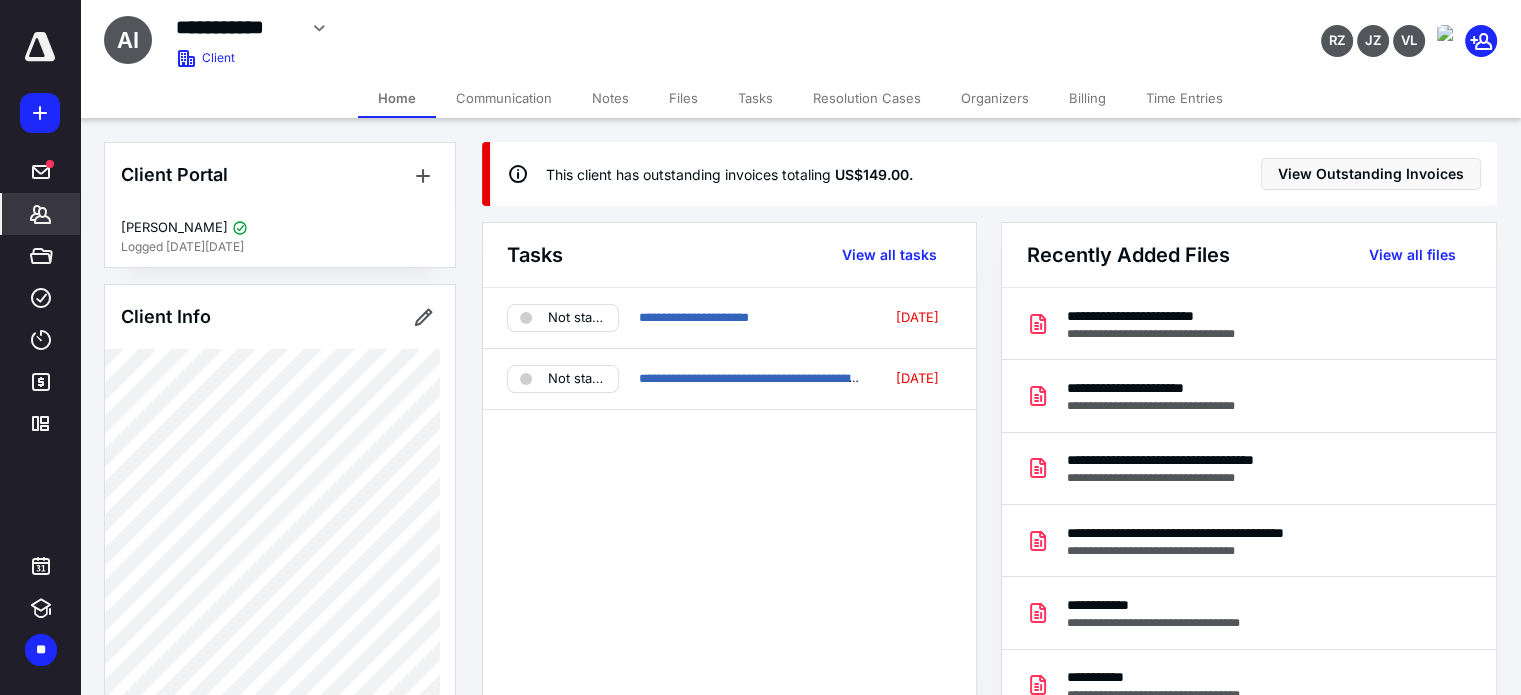 click on "Organizers" at bounding box center (995, 98) 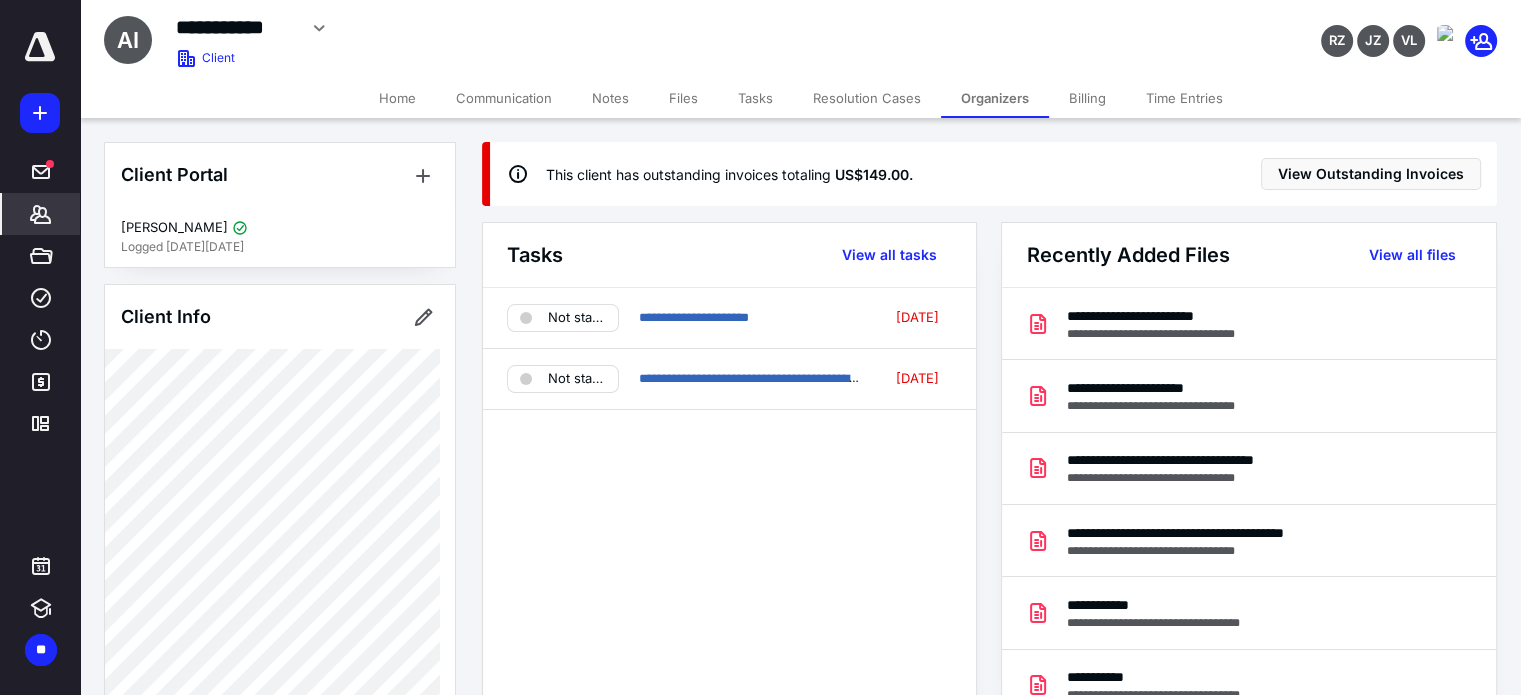 click on "Billing" at bounding box center (1087, 98) 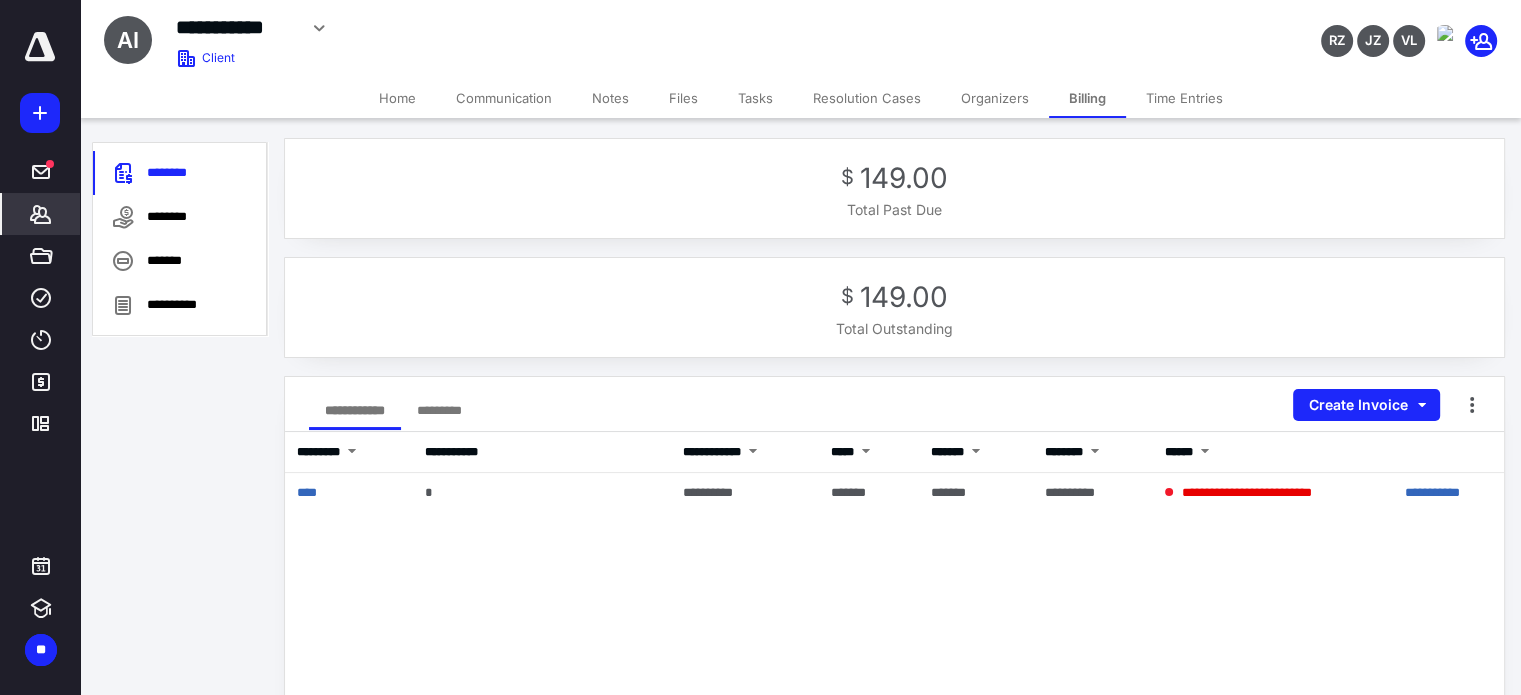 scroll, scrollTop: 0, scrollLeft: 0, axis: both 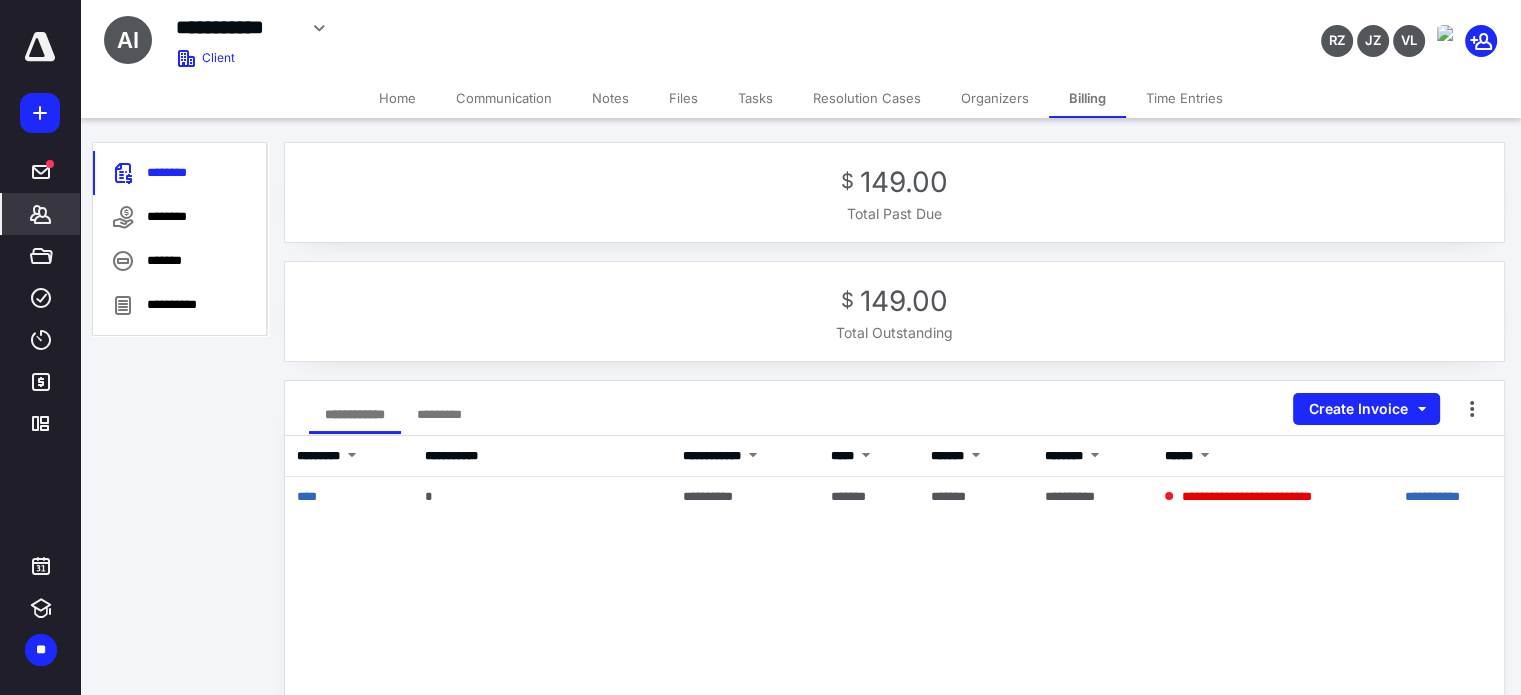 click on "Time Entries" at bounding box center (1184, 98) 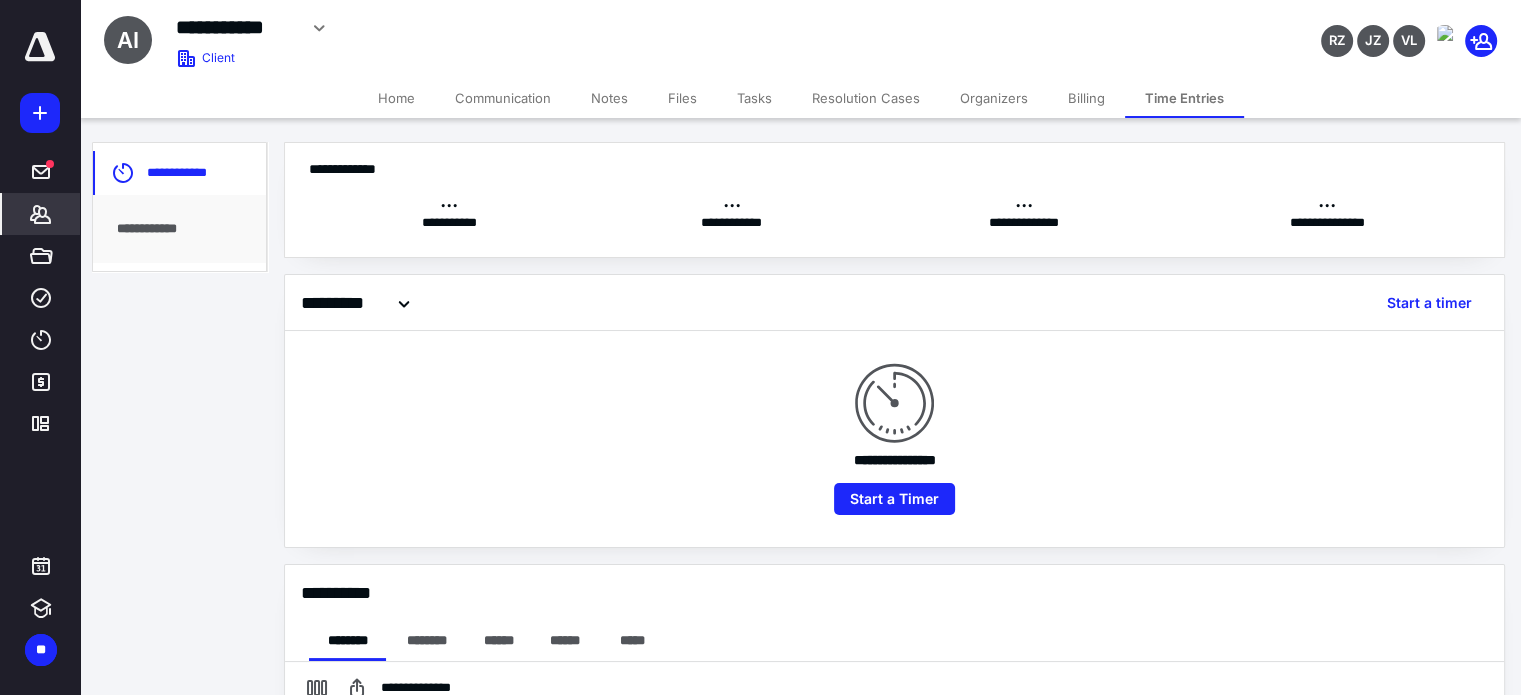 checkbox on "true" 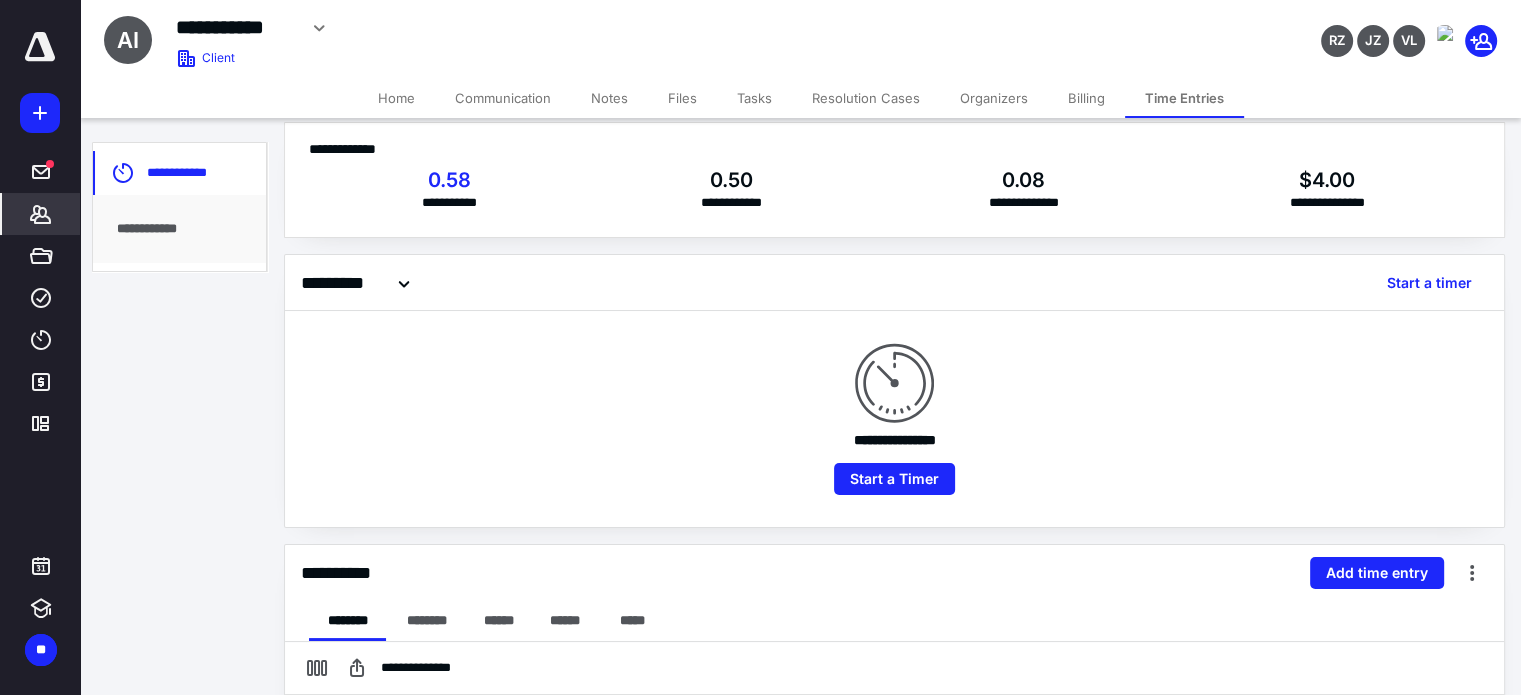 scroll, scrollTop: 0, scrollLeft: 0, axis: both 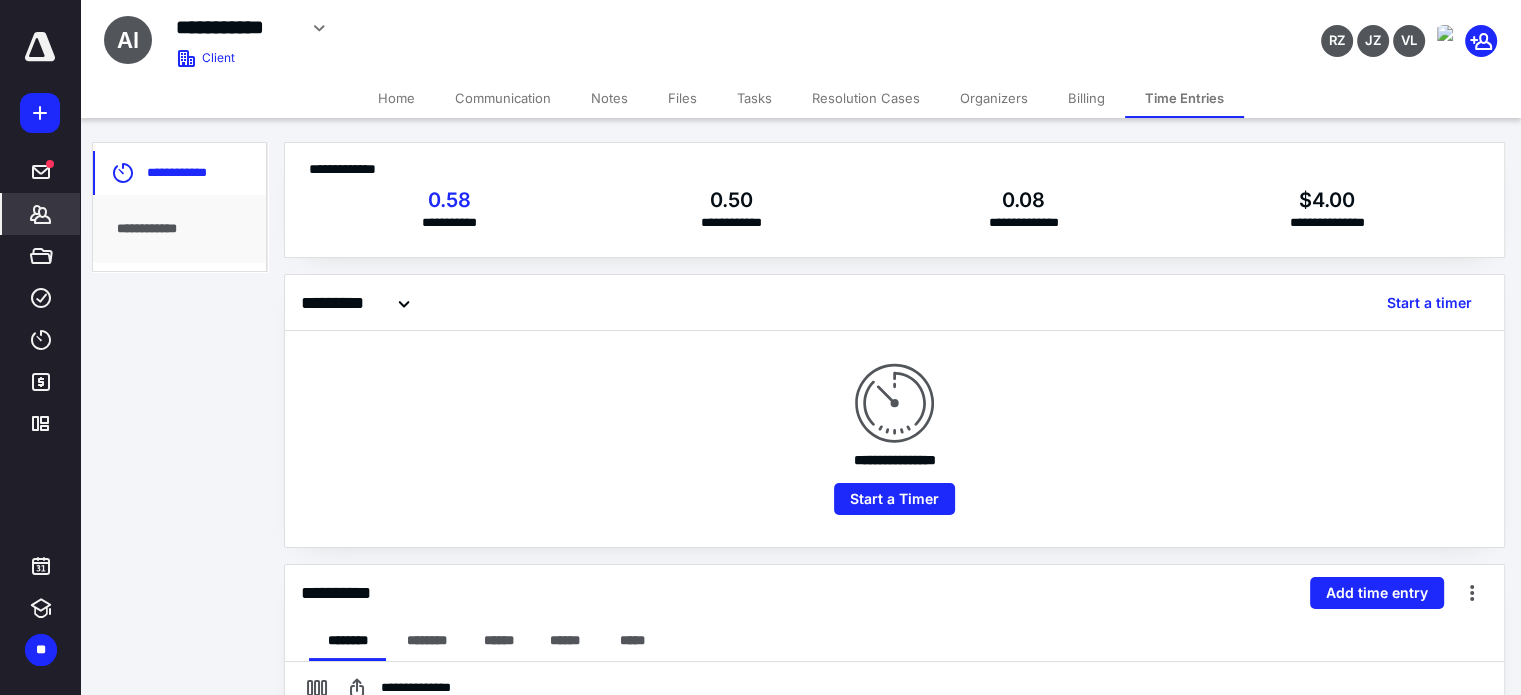 click on "Home" at bounding box center [396, 98] 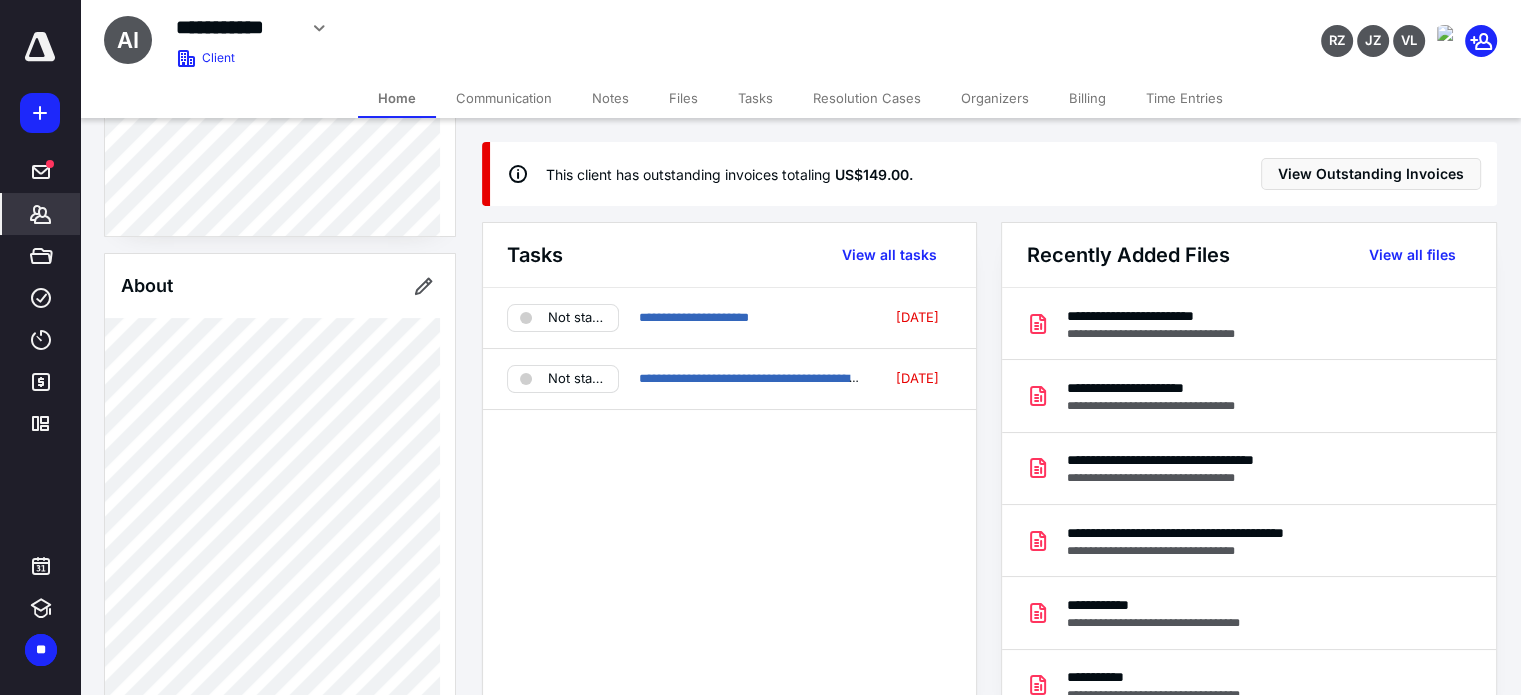 scroll, scrollTop: 800, scrollLeft: 0, axis: vertical 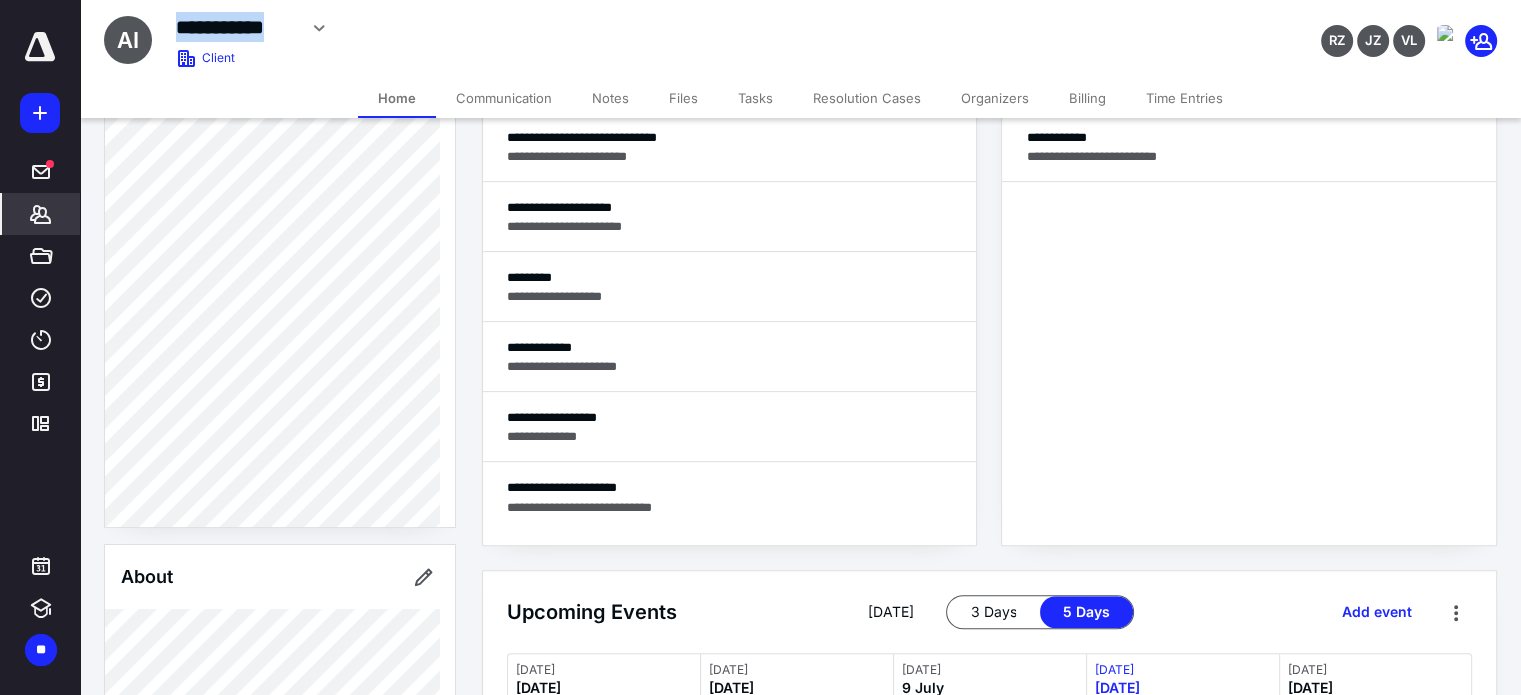 drag, startPoint x: 191, startPoint y: 18, endPoint x: 292, endPoint y: 18, distance: 101 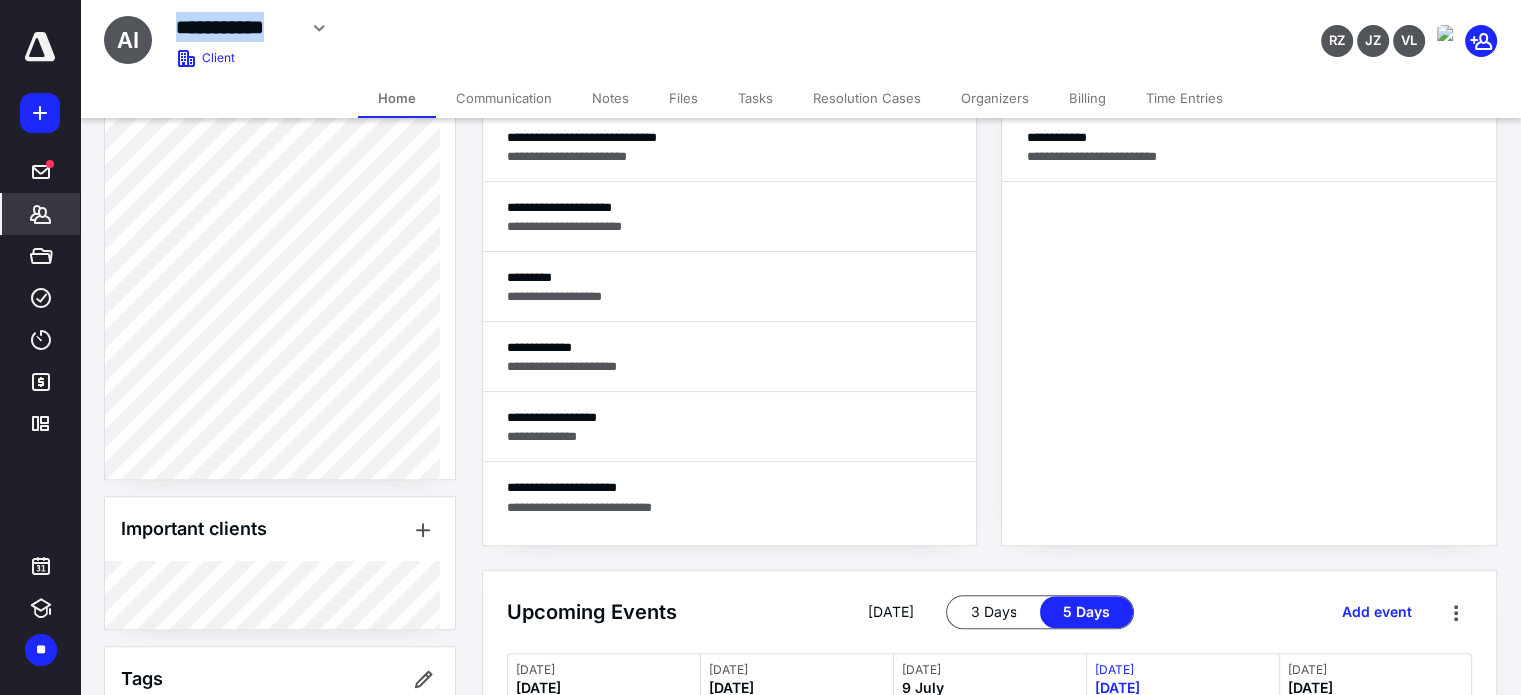 scroll, scrollTop: 1300, scrollLeft: 0, axis: vertical 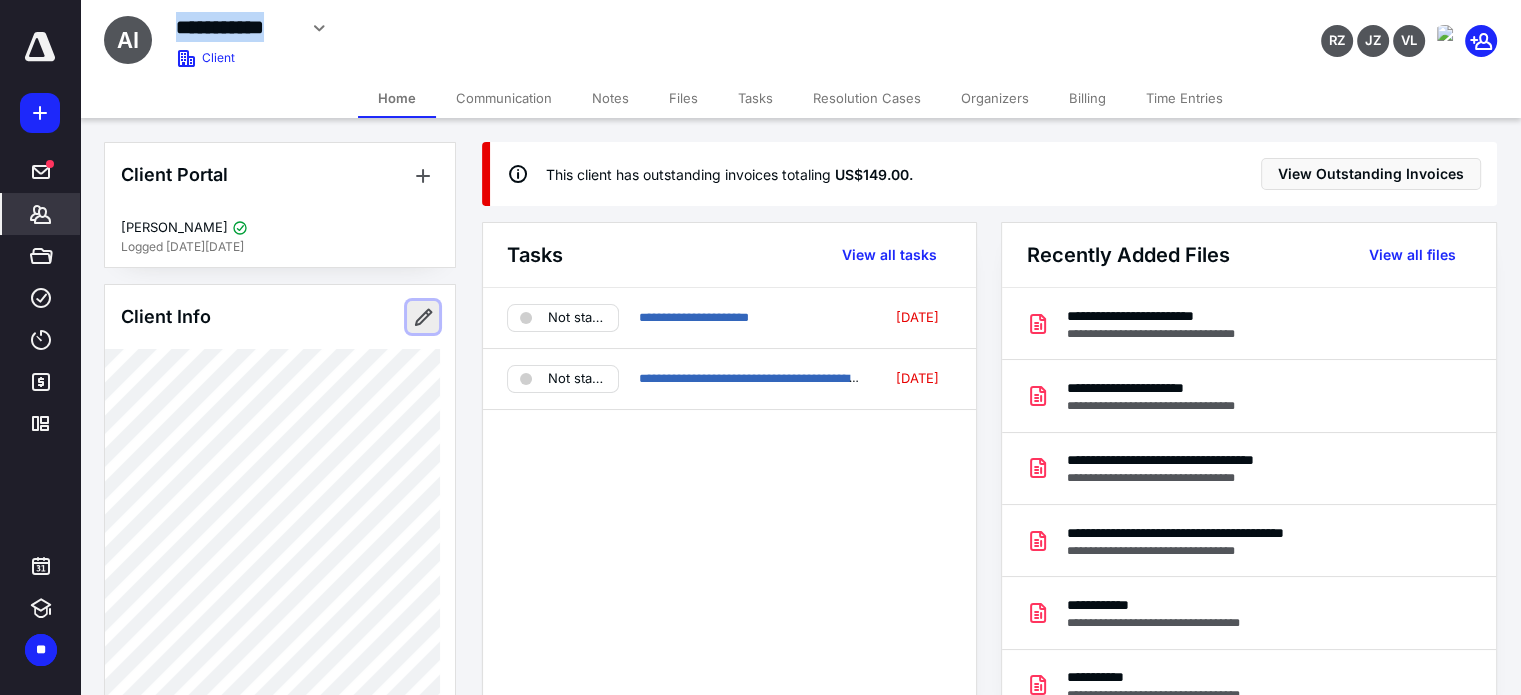 click at bounding box center (423, 317) 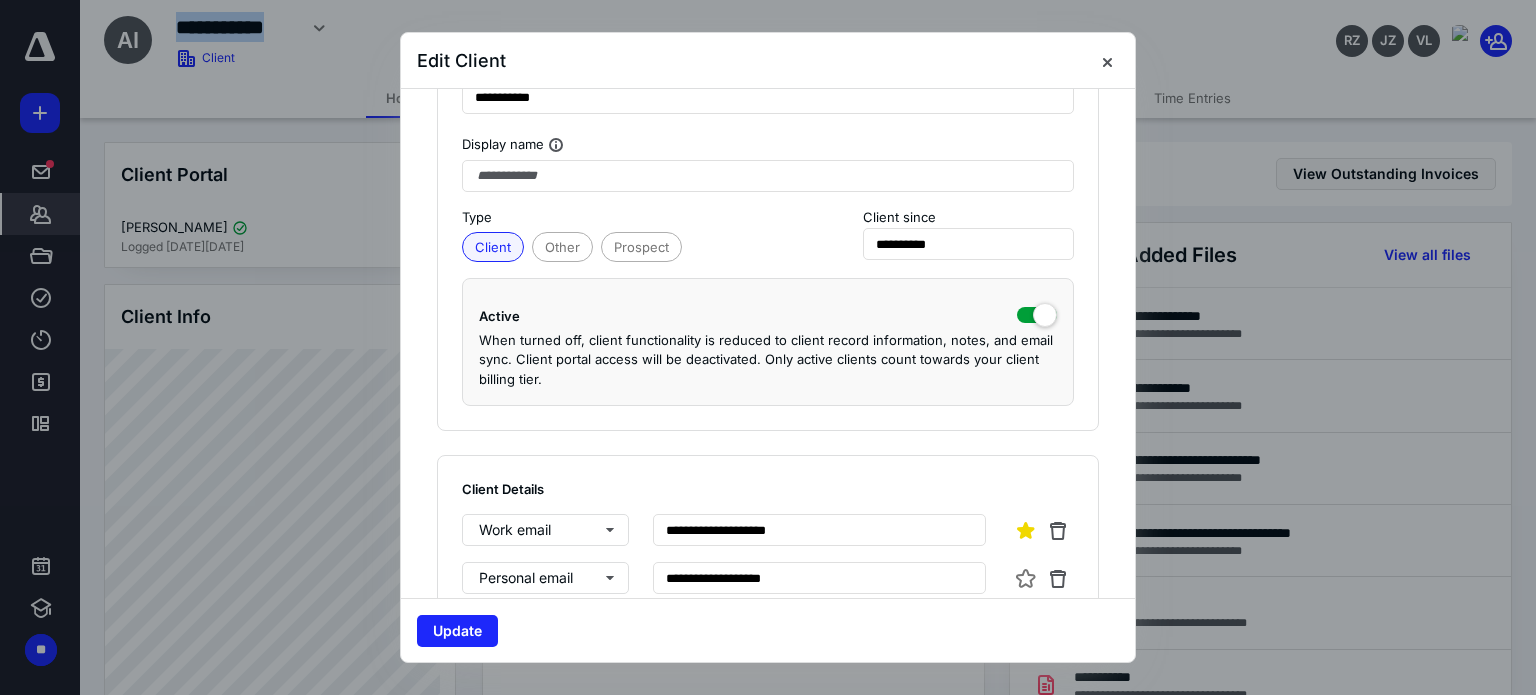 scroll, scrollTop: 300, scrollLeft: 0, axis: vertical 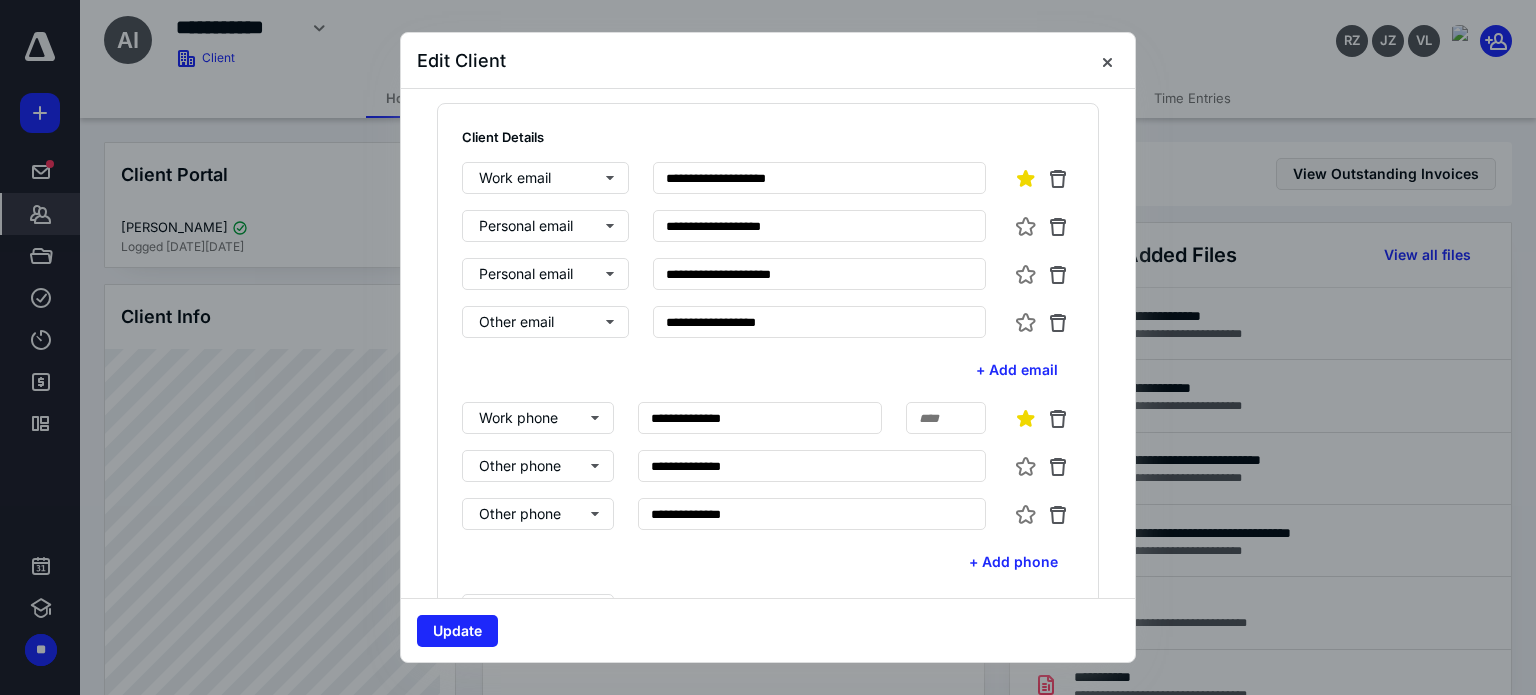 click at bounding box center [768, 347] 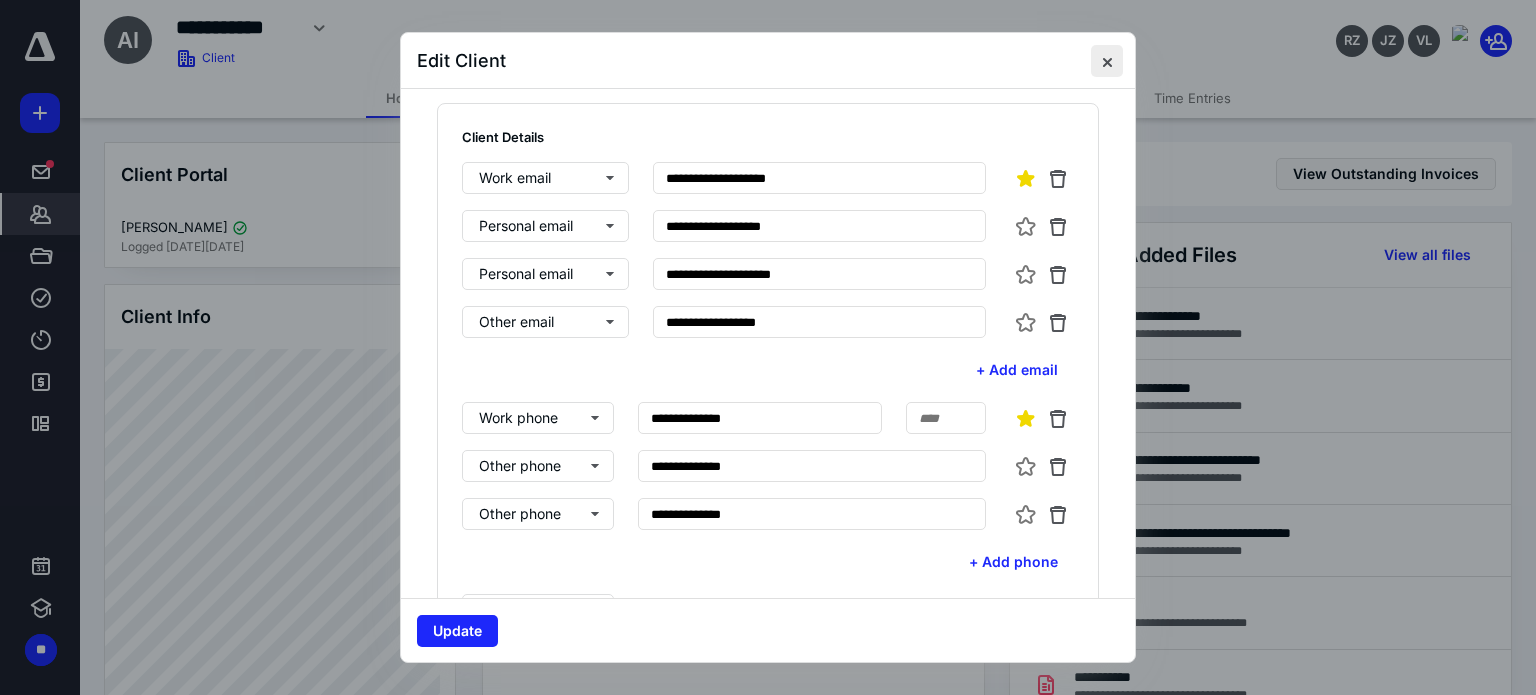 click at bounding box center [1107, 61] 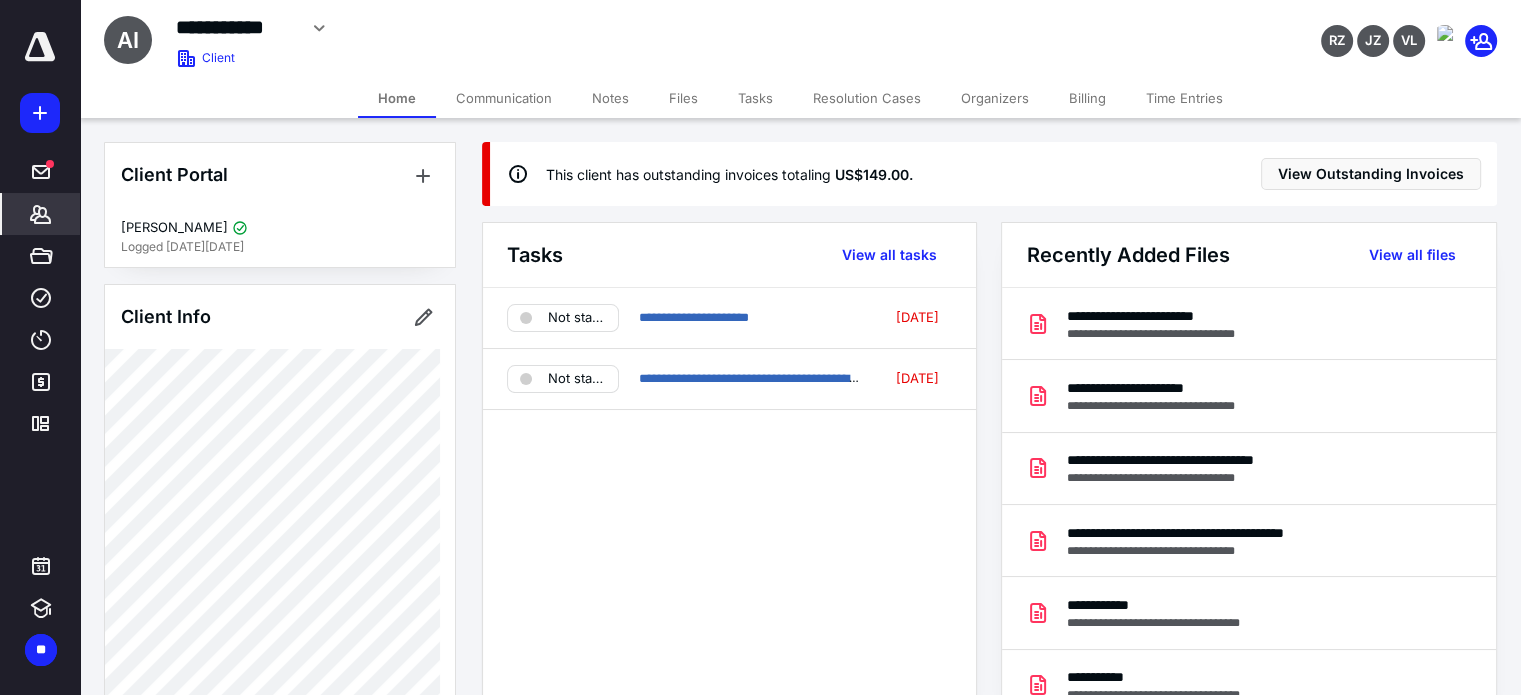 scroll, scrollTop: 0, scrollLeft: 0, axis: both 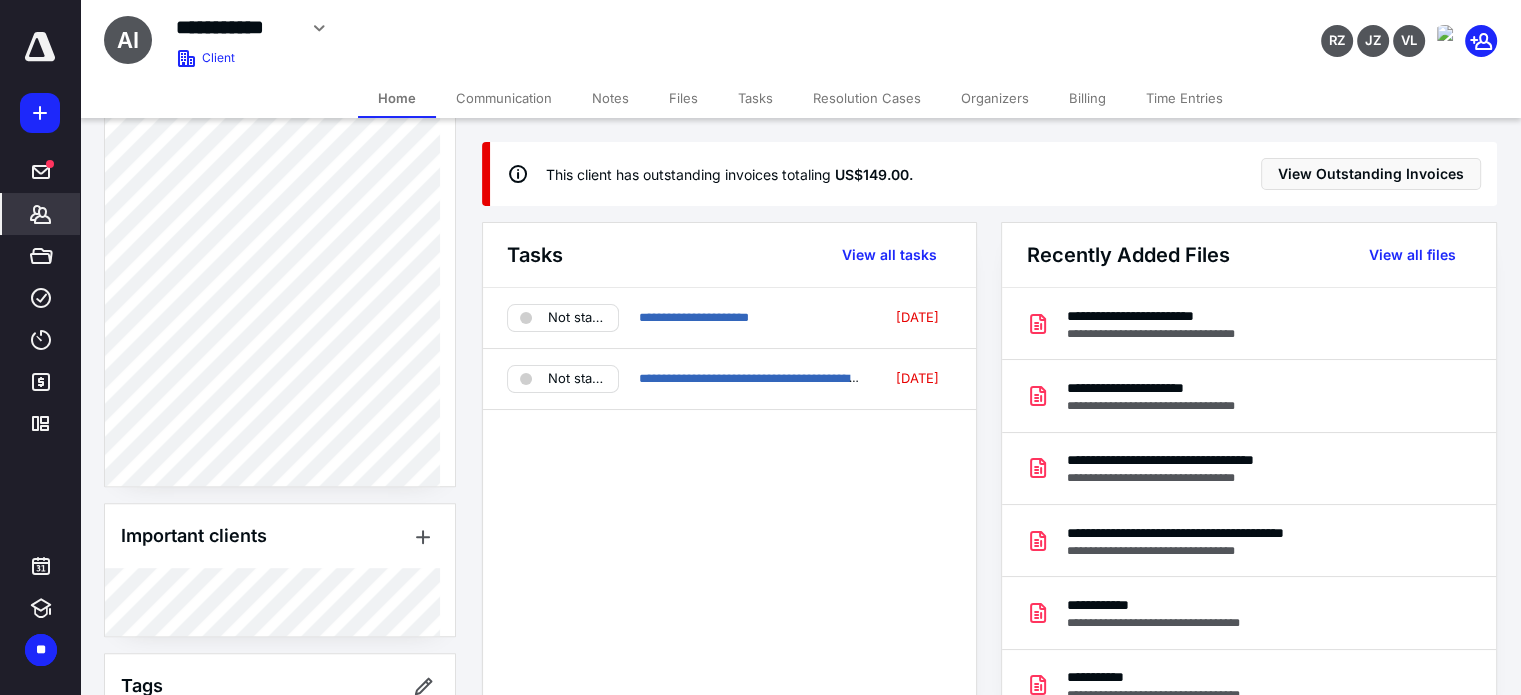 click on "*******" at bounding box center [41, 214] 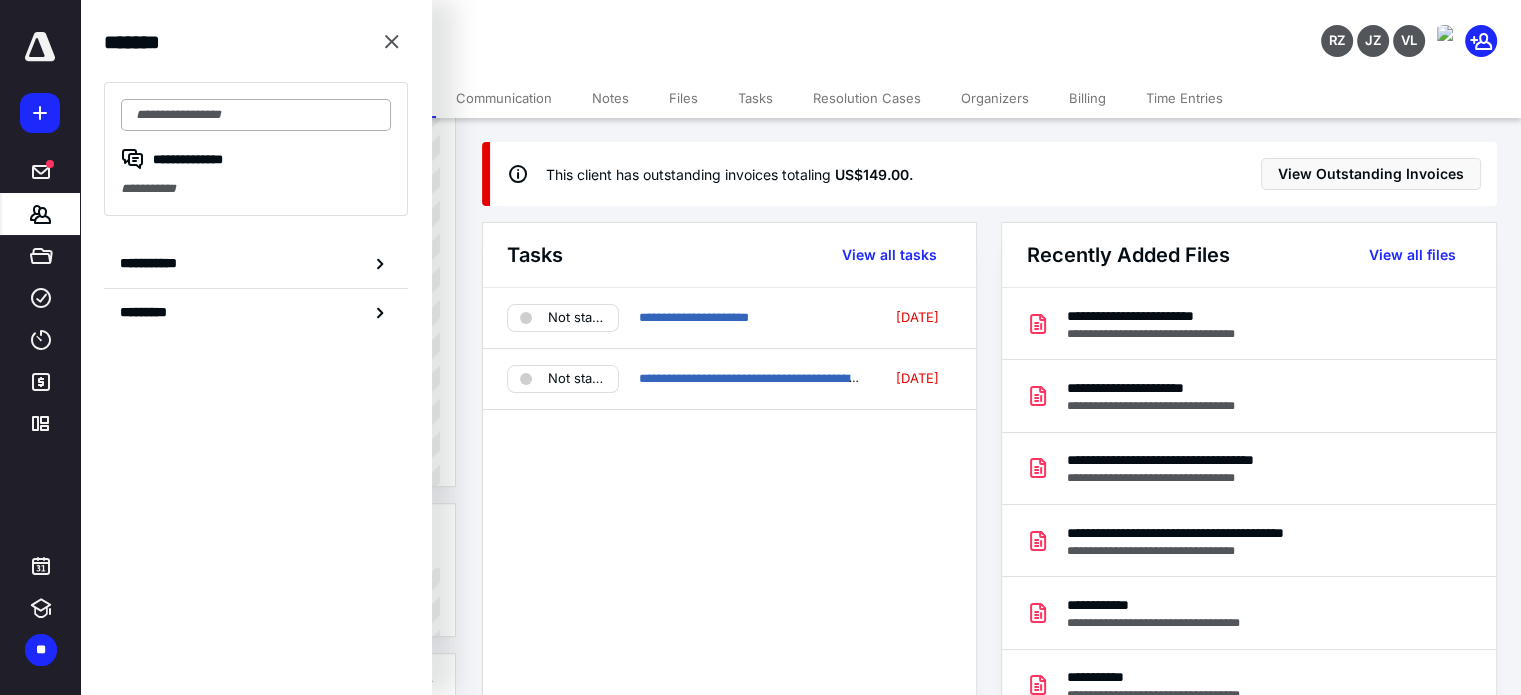 click at bounding box center (256, 115) 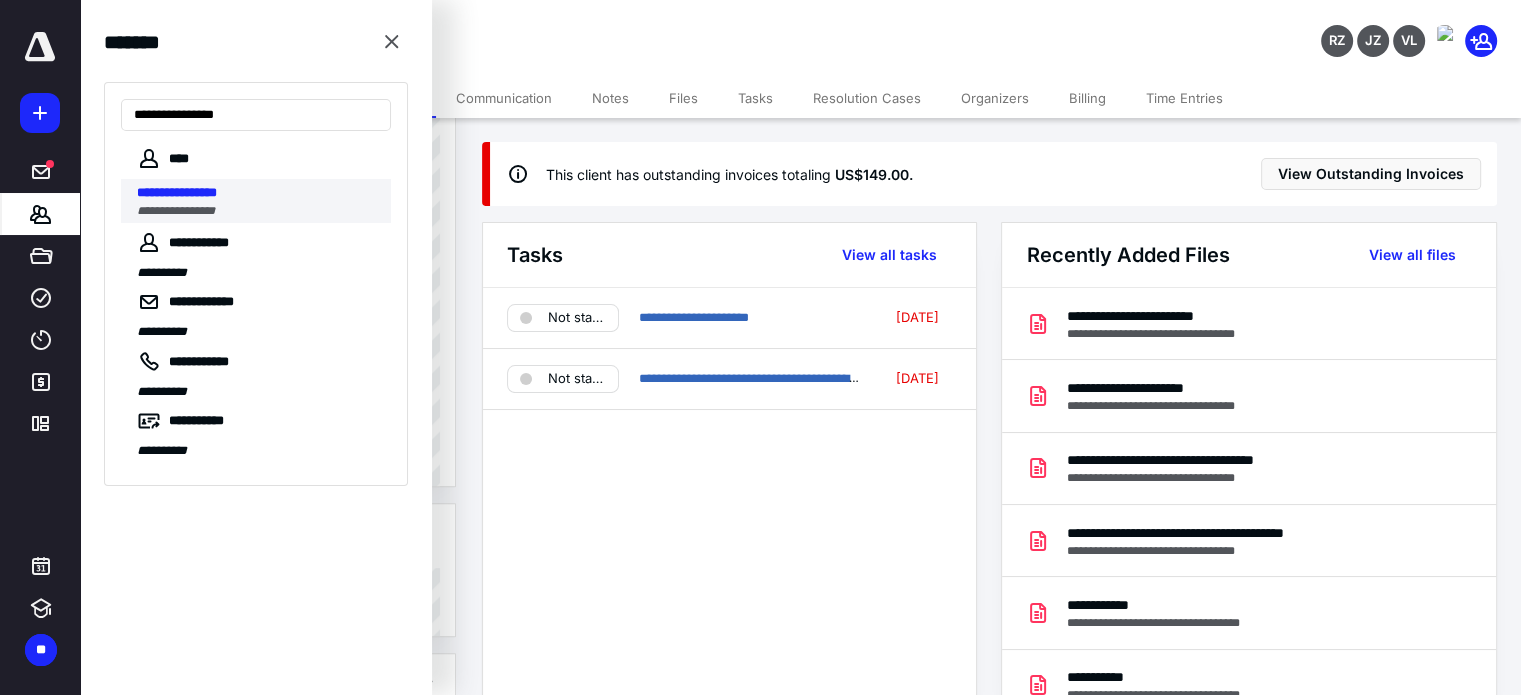 type on "**********" 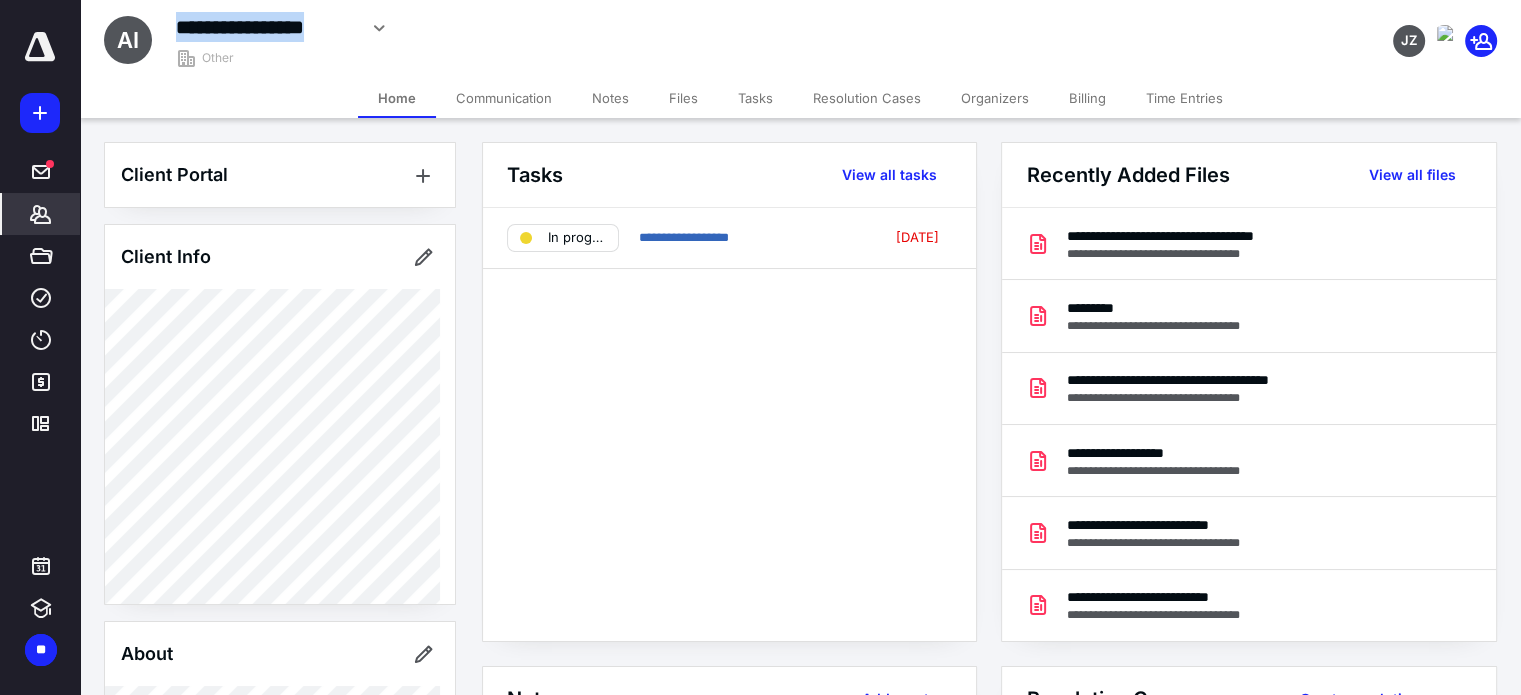 drag, startPoint x: 176, startPoint y: 23, endPoint x: 352, endPoint y: 22, distance: 176.00284 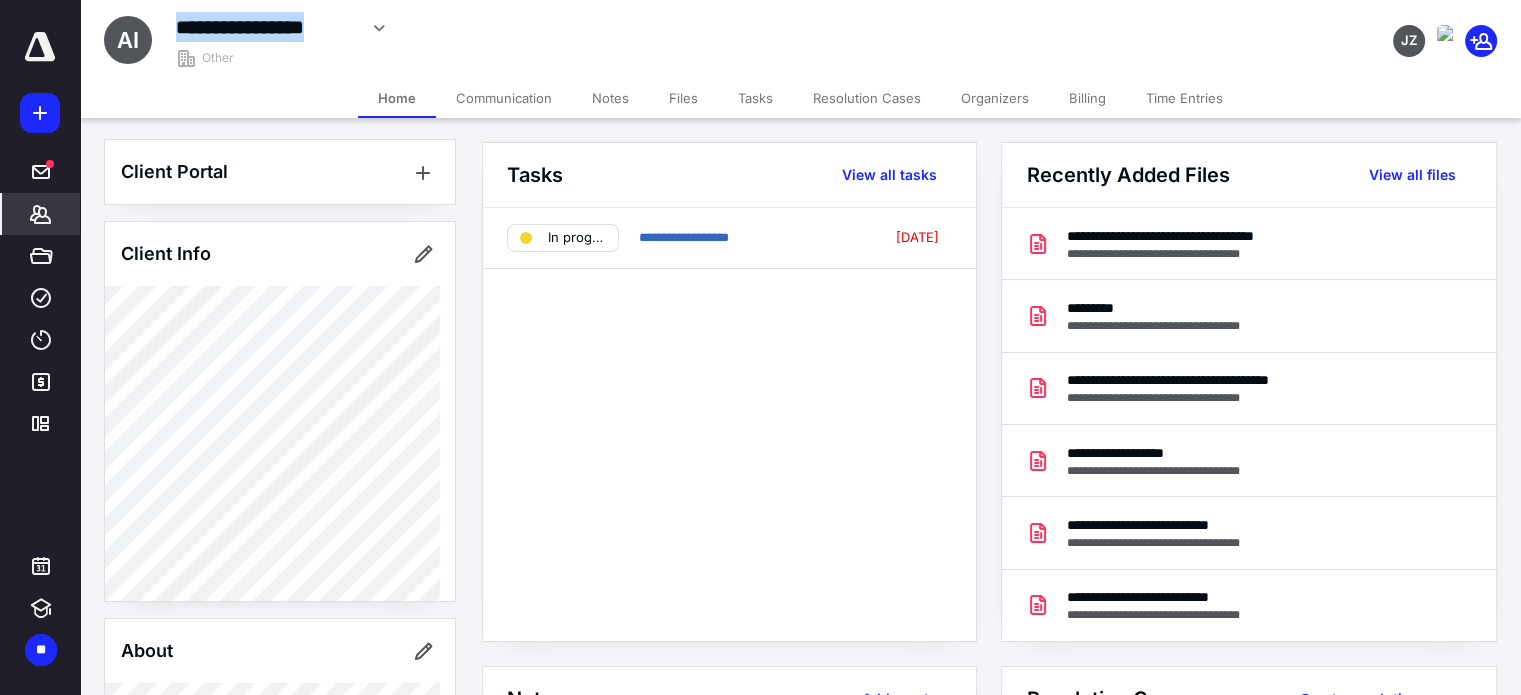 scroll, scrollTop: 0, scrollLeft: 0, axis: both 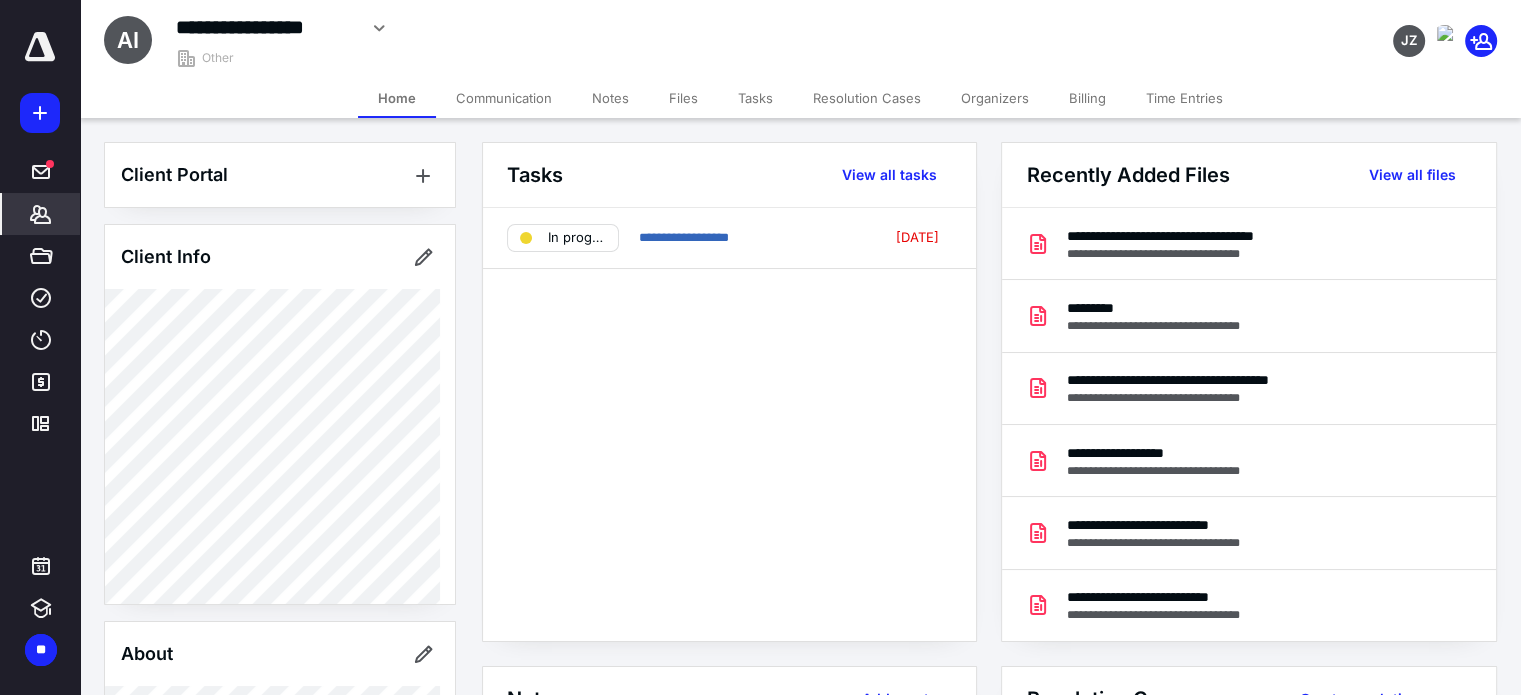 click 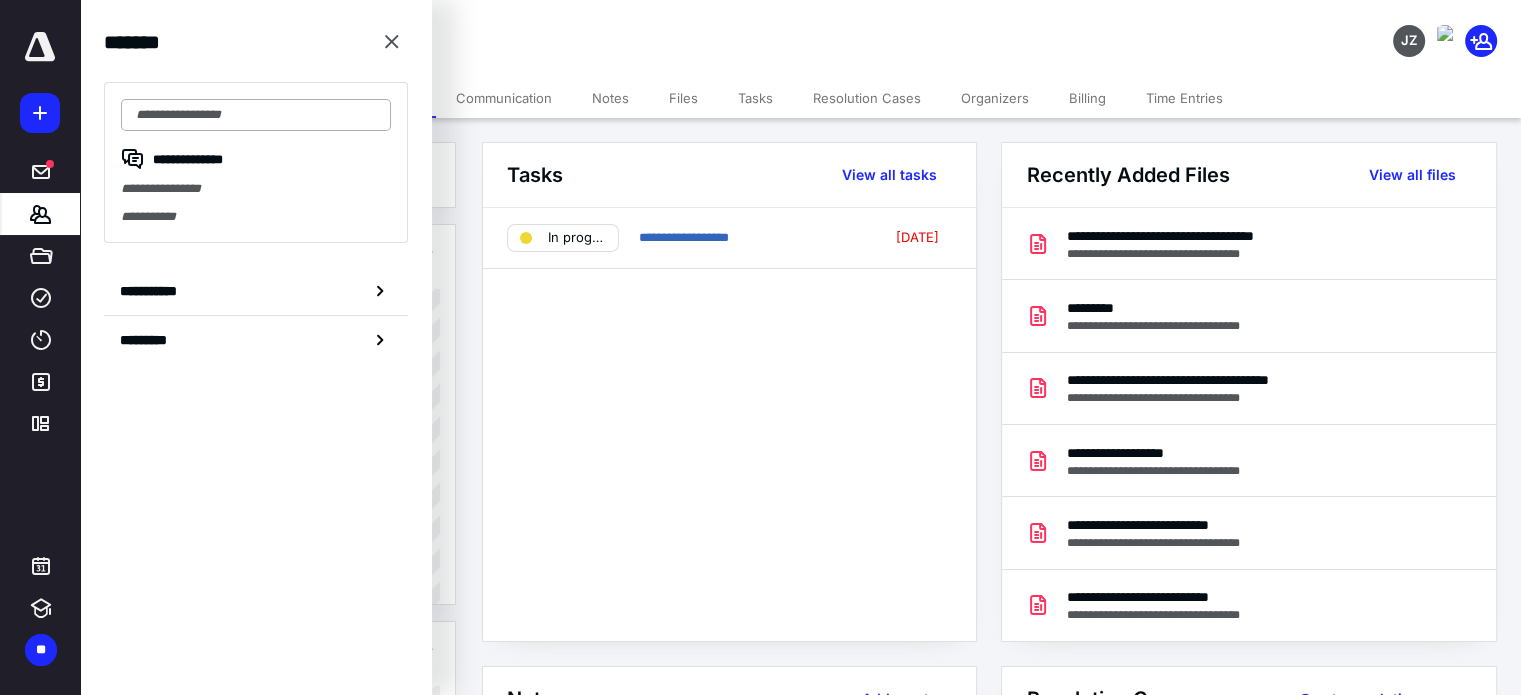 click at bounding box center [256, 115] 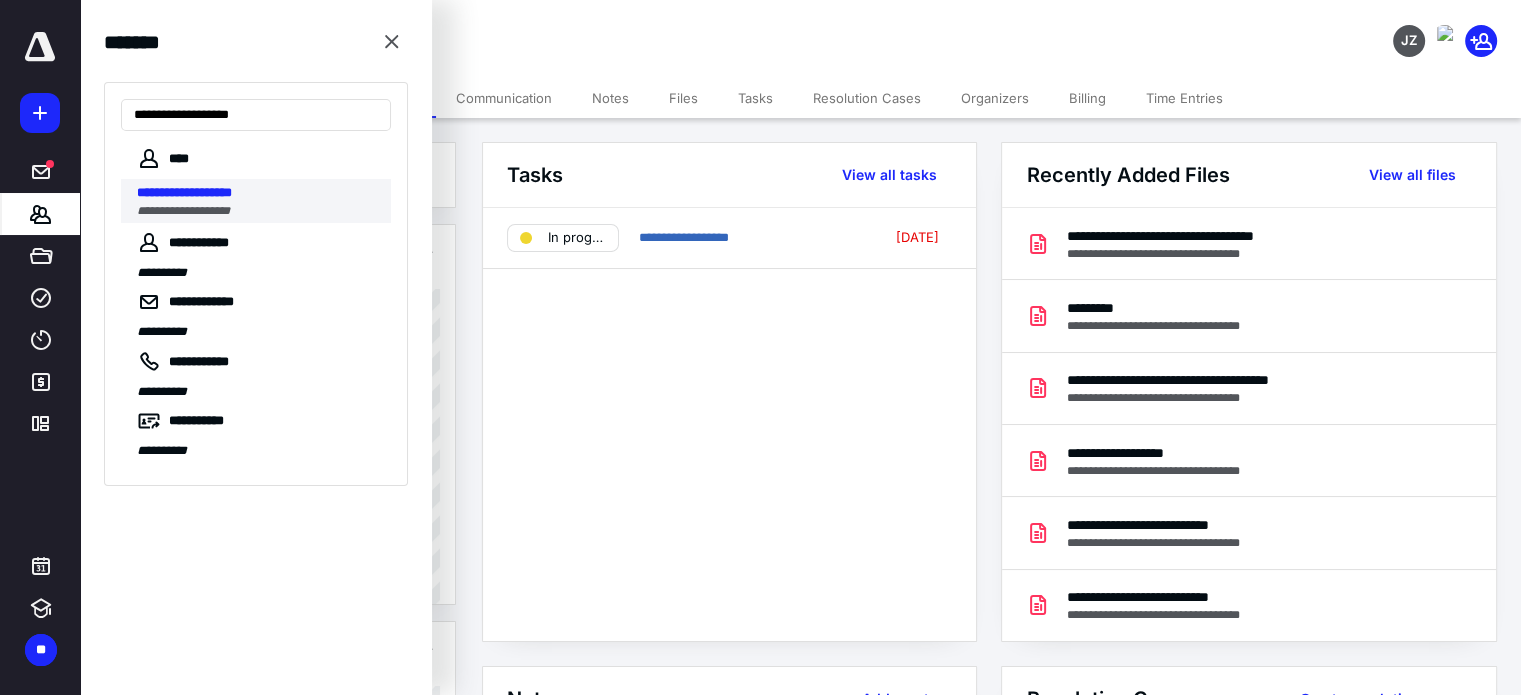 type on "**********" 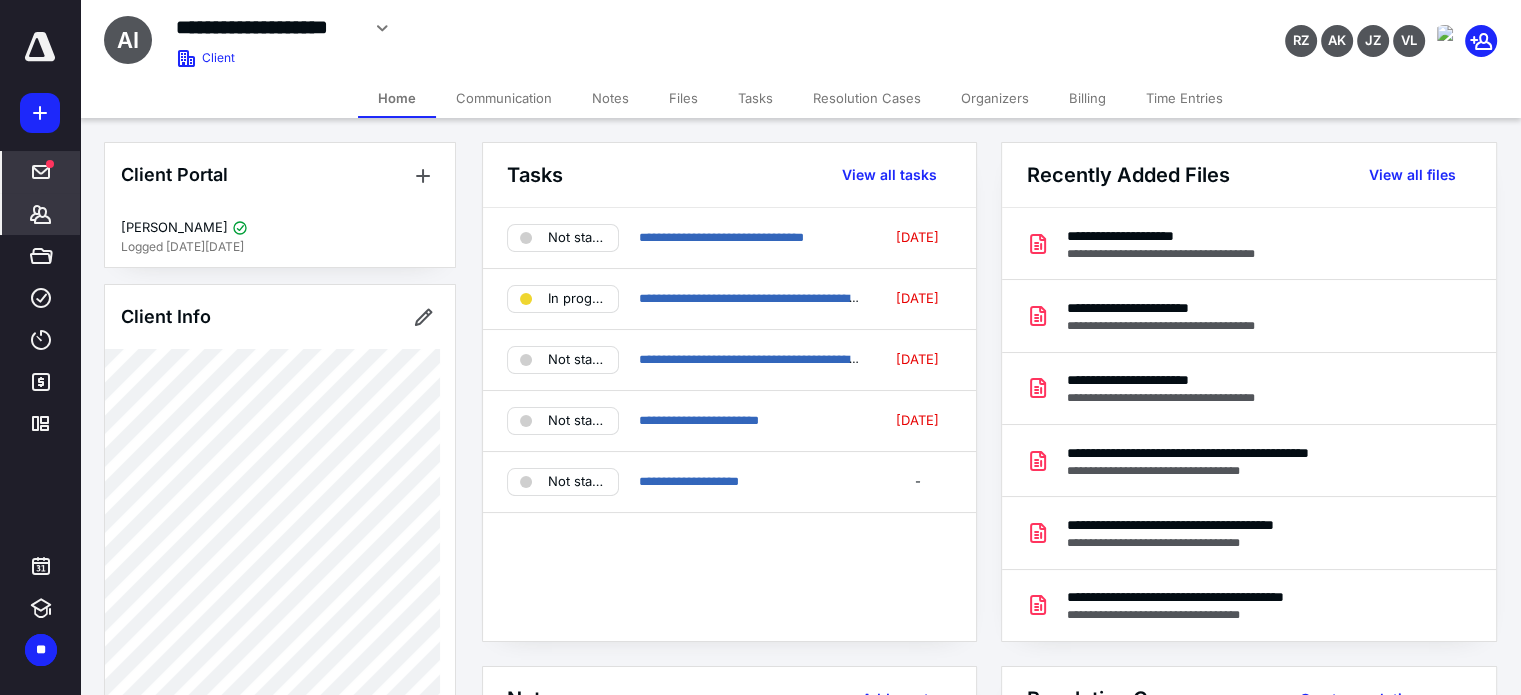 click 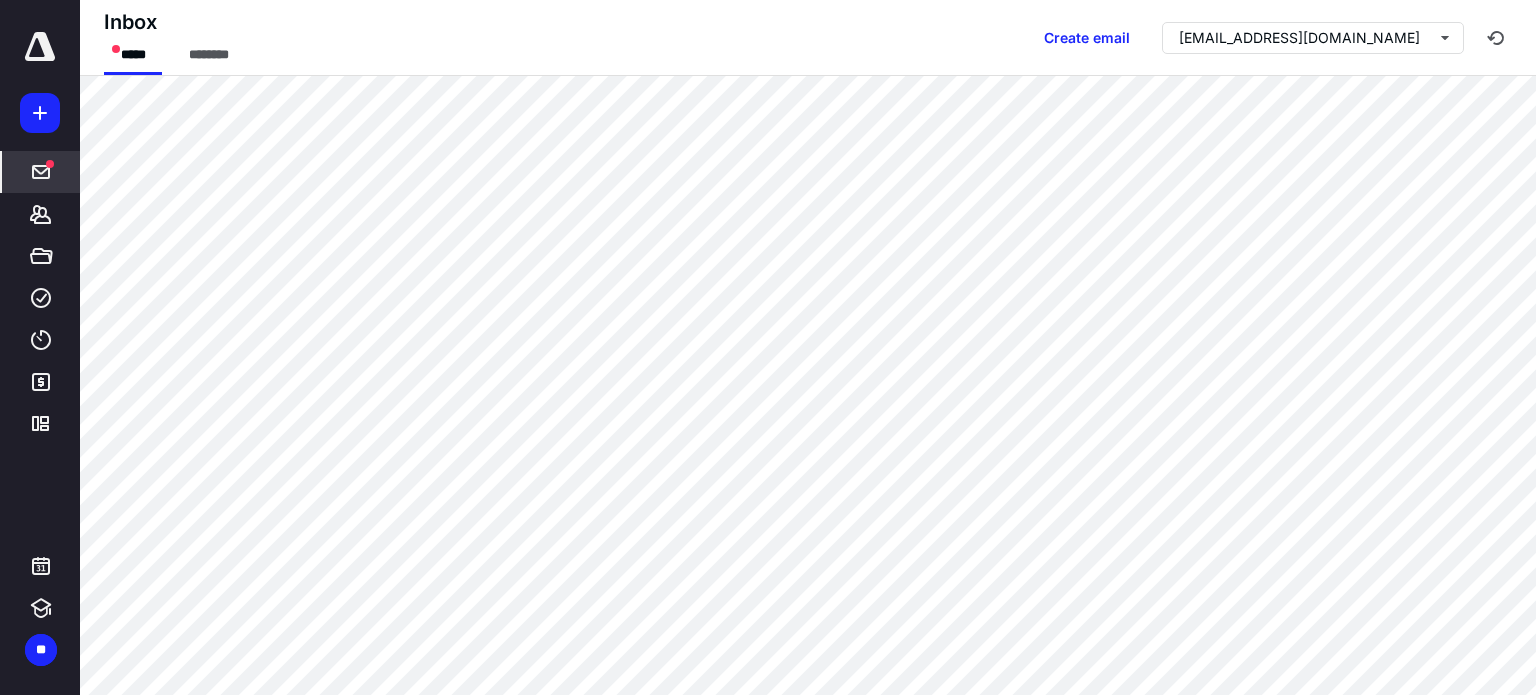 click 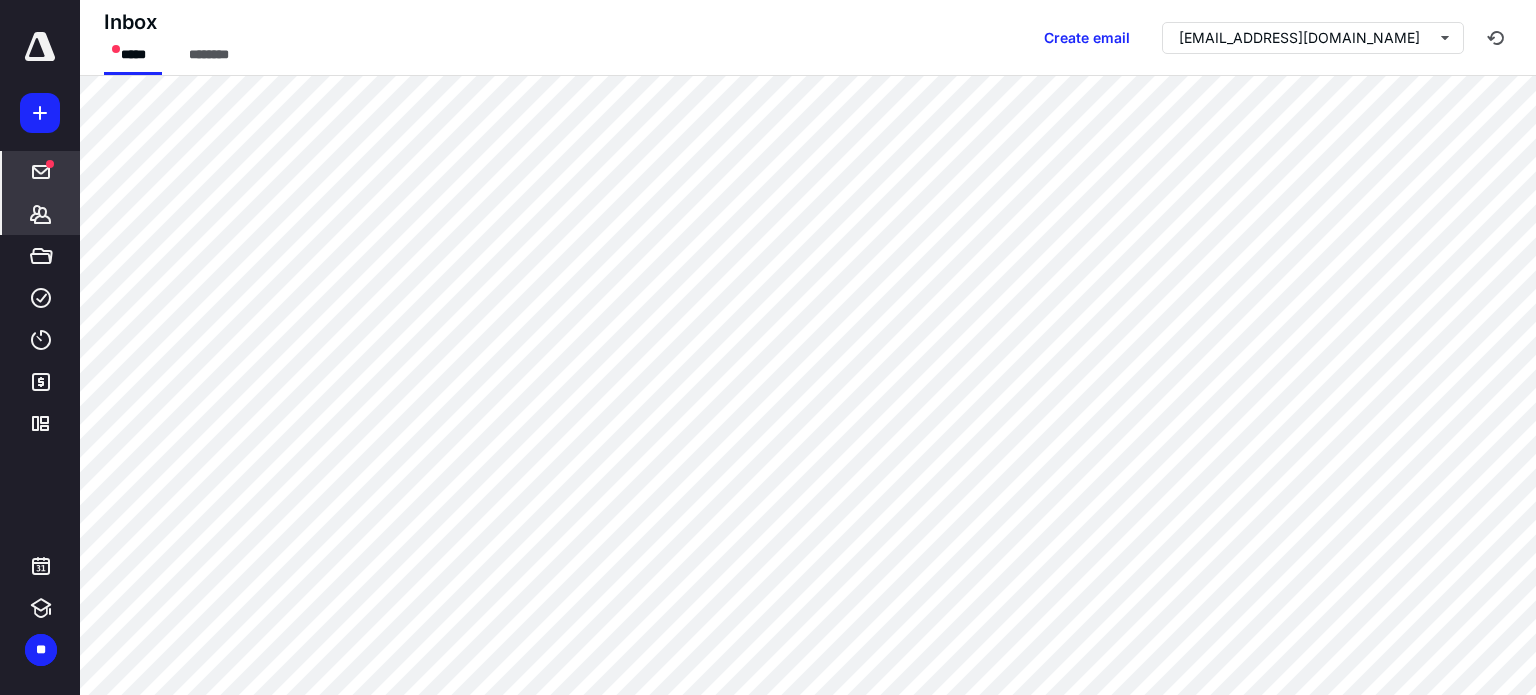 click 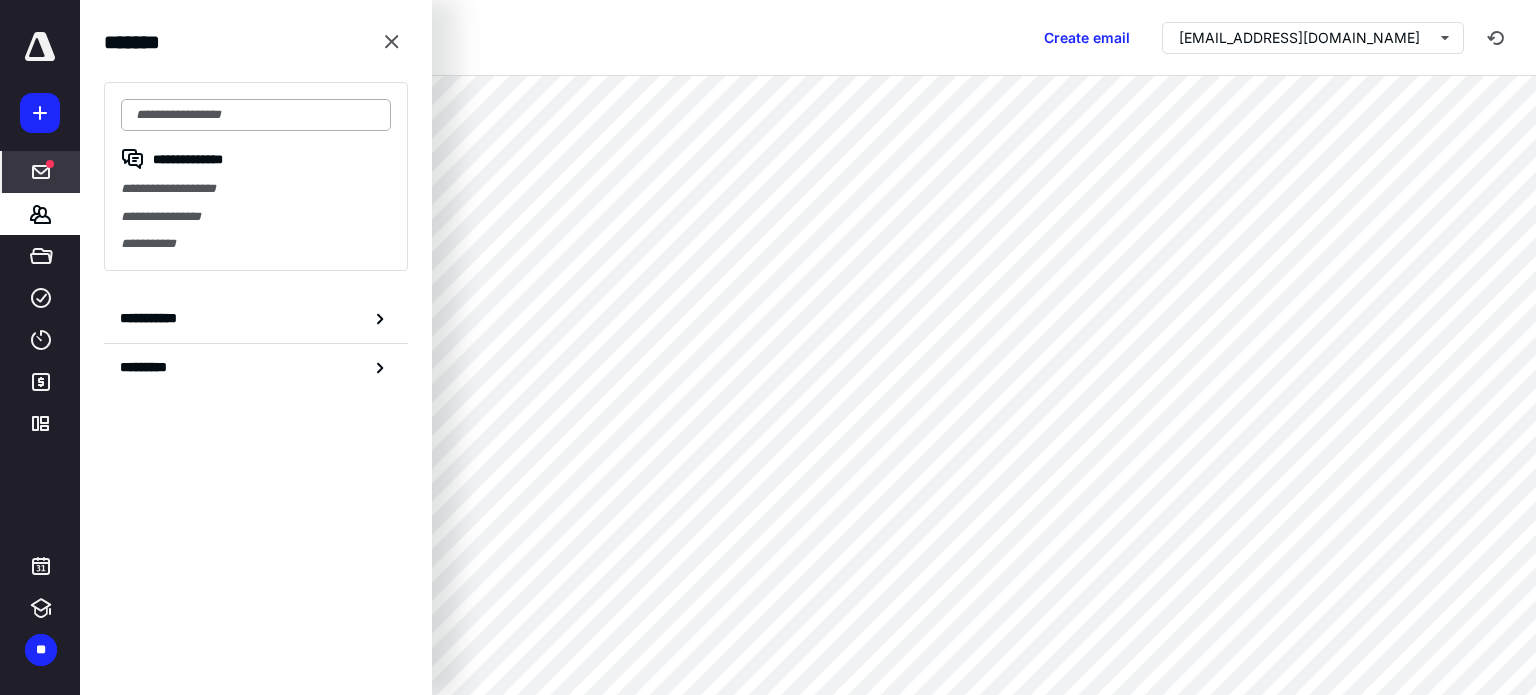 click at bounding box center [256, 115] 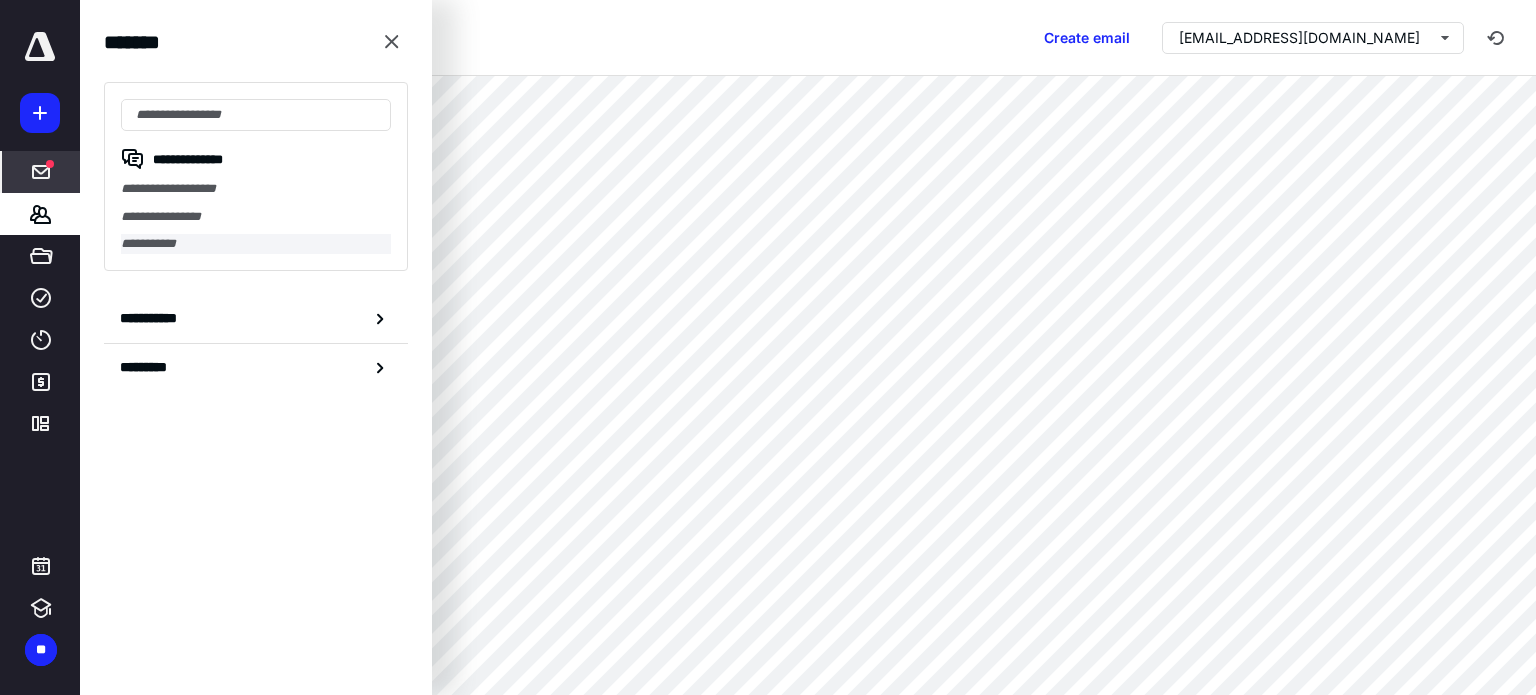 click on "**********" at bounding box center (256, 244) 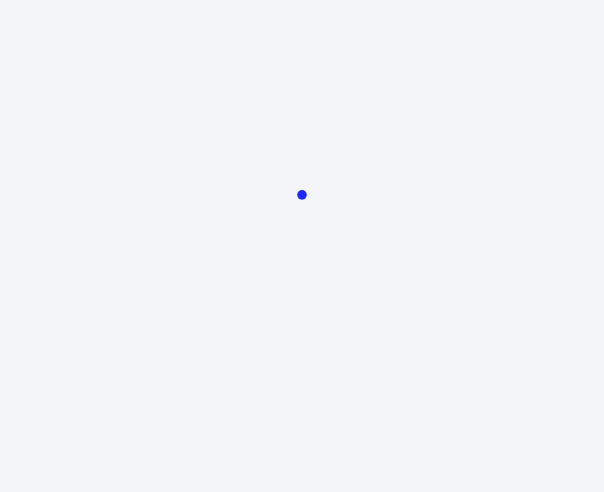scroll, scrollTop: 0, scrollLeft: 0, axis: both 